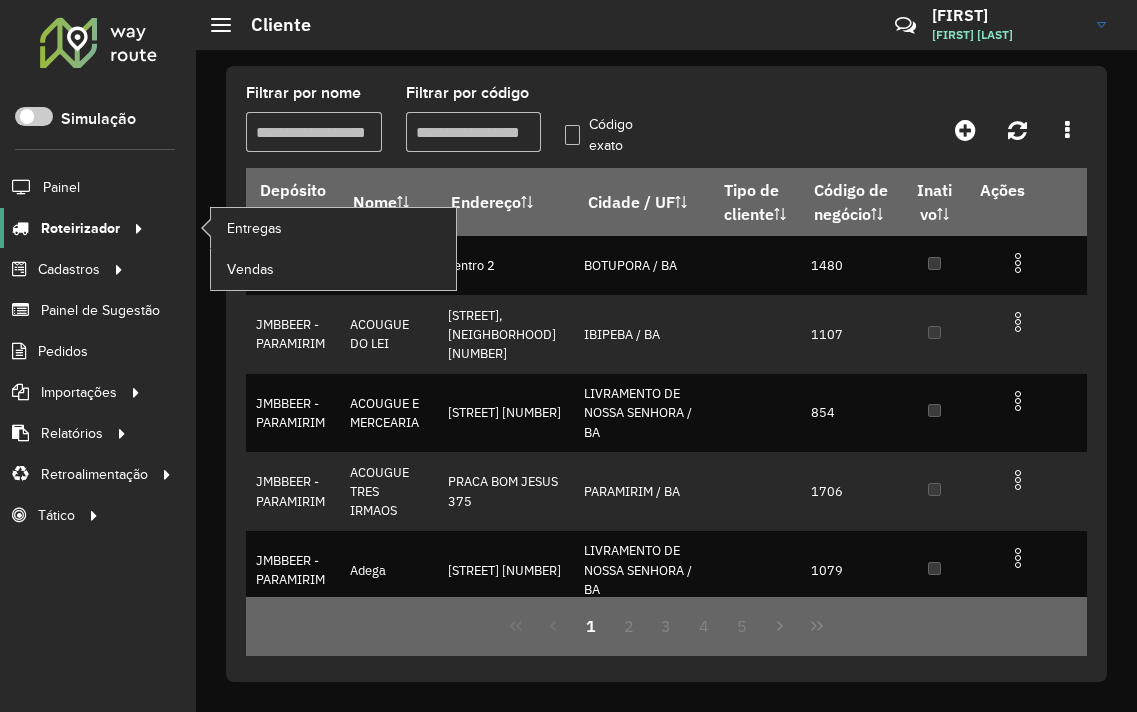 scroll, scrollTop: 0, scrollLeft: 0, axis: both 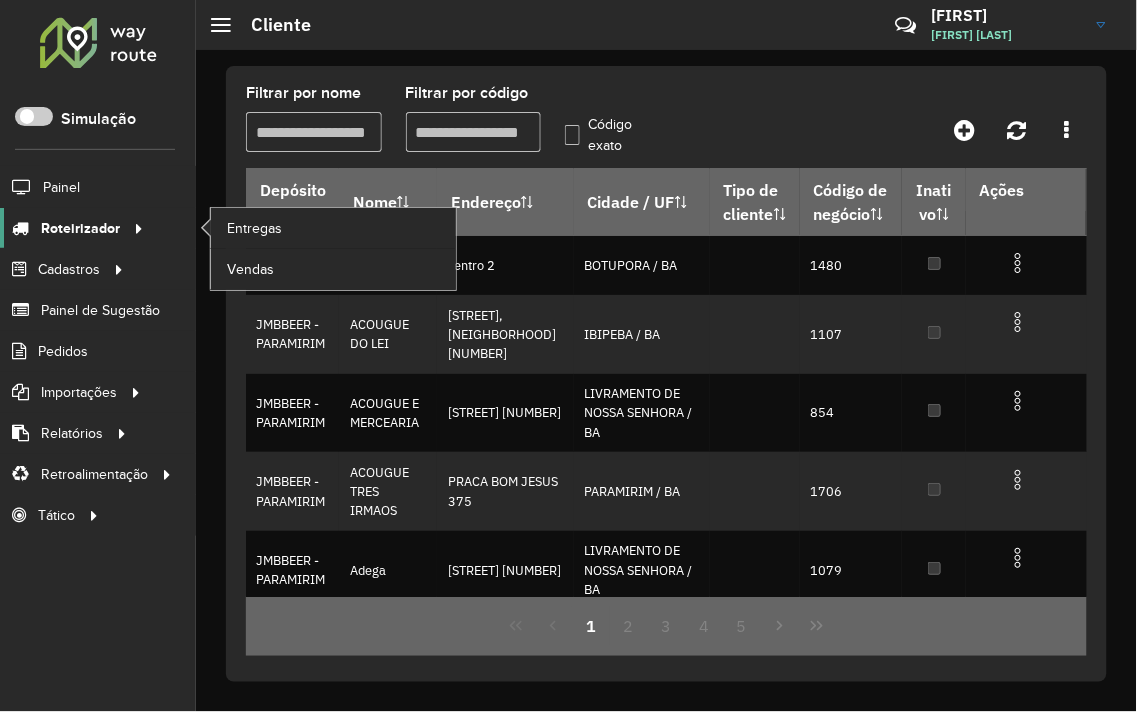 click on "Roteirizador" 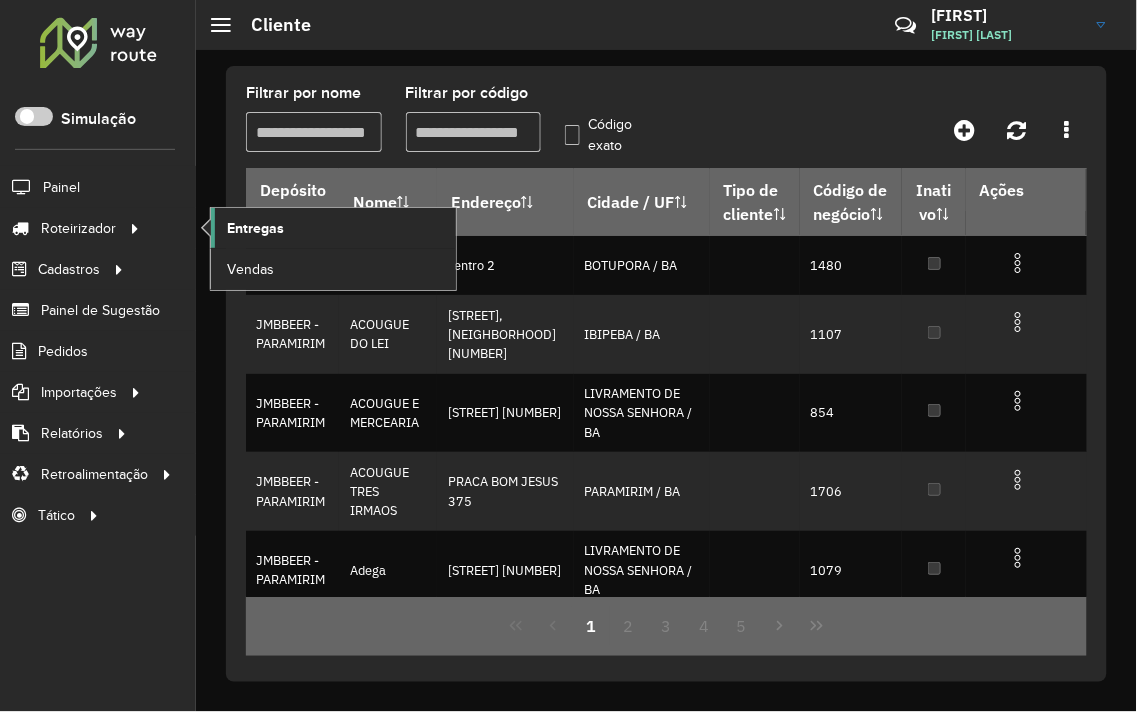 click on "Entregas" 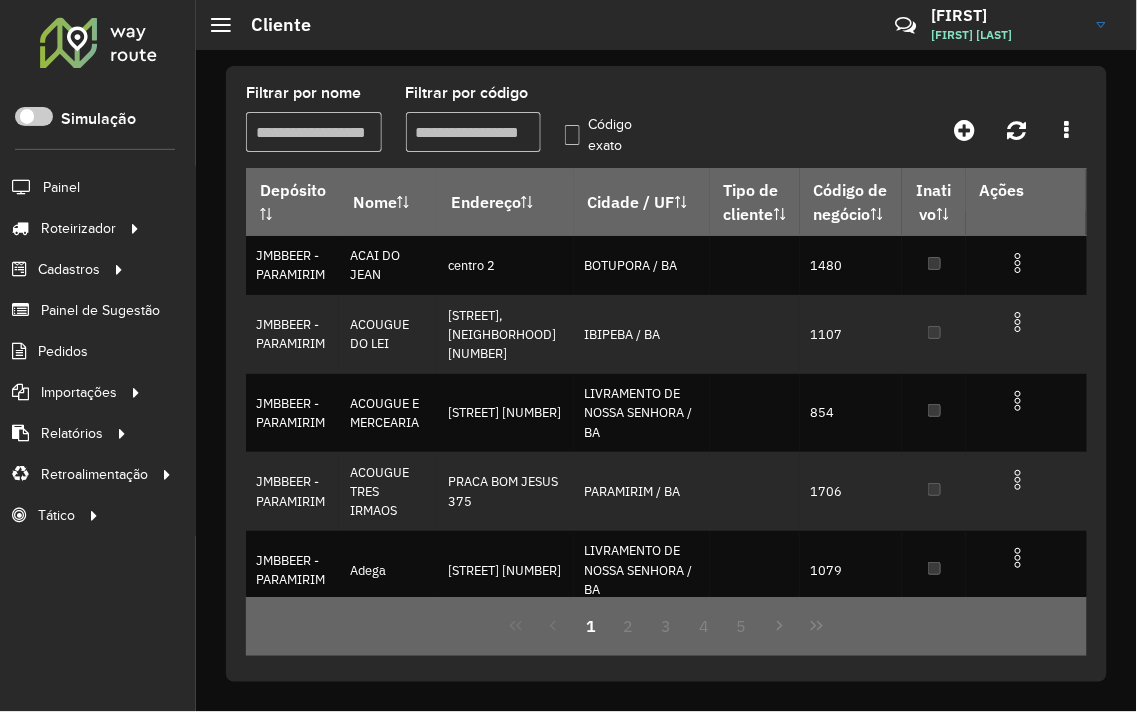click on "Filtrar por código" at bounding box center [474, 132] 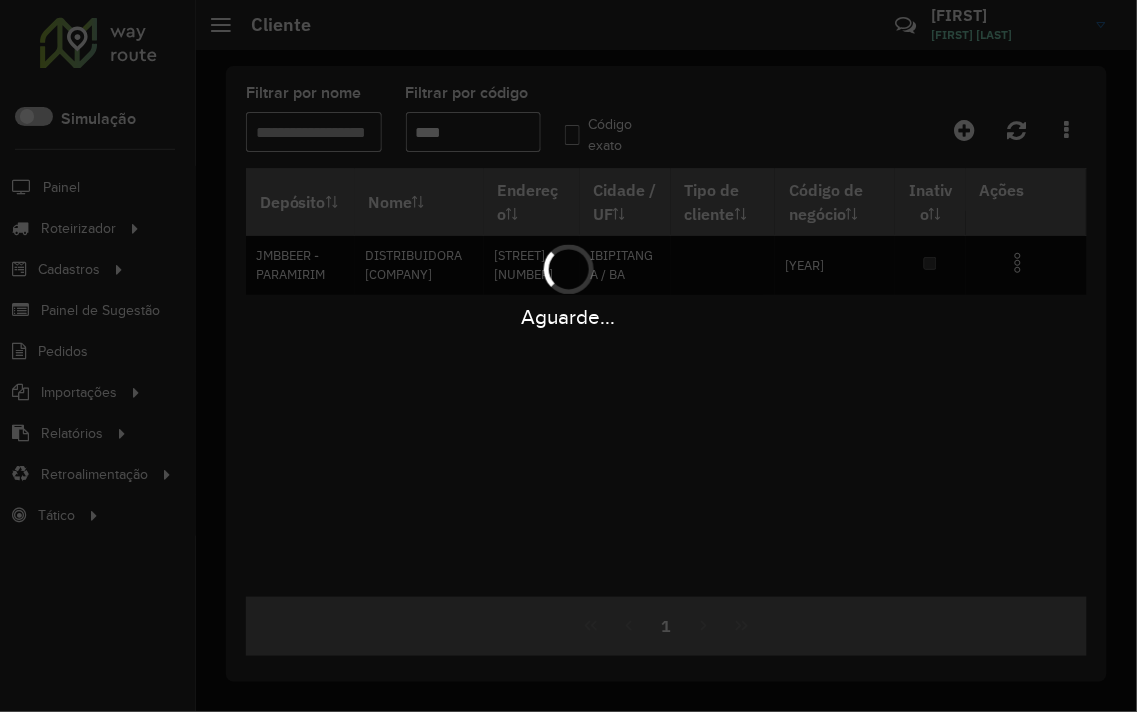 click on "Aguarde..." at bounding box center [568, 356] 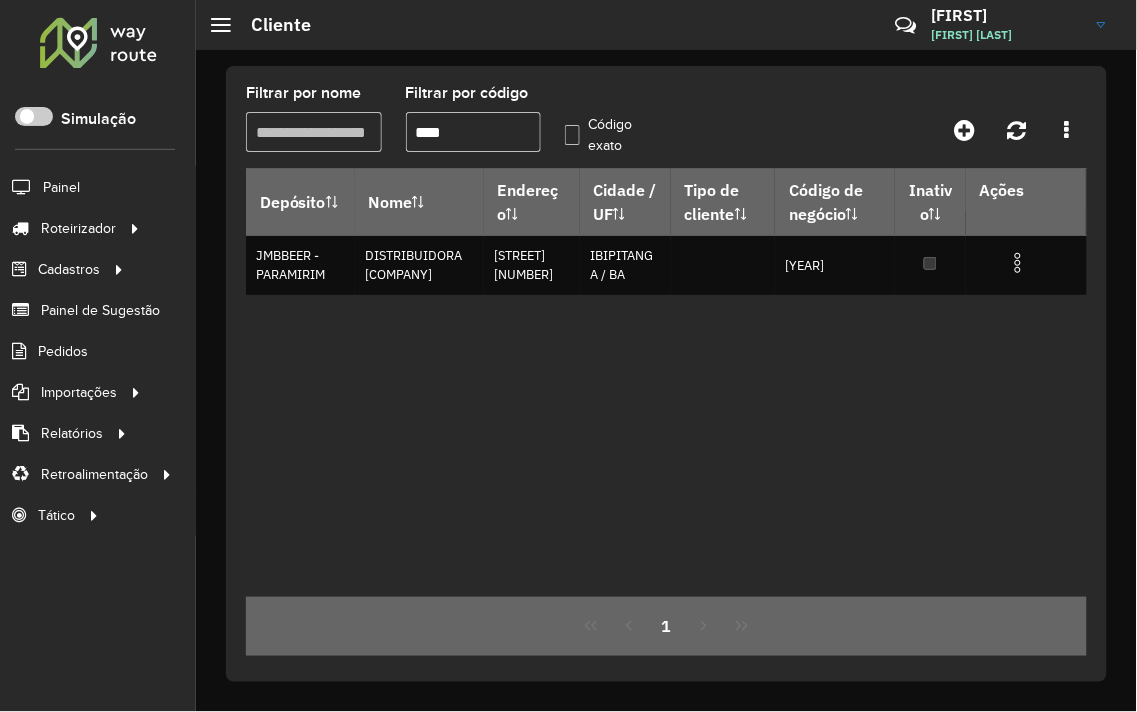 click on "****" at bounding box center (474, 132) 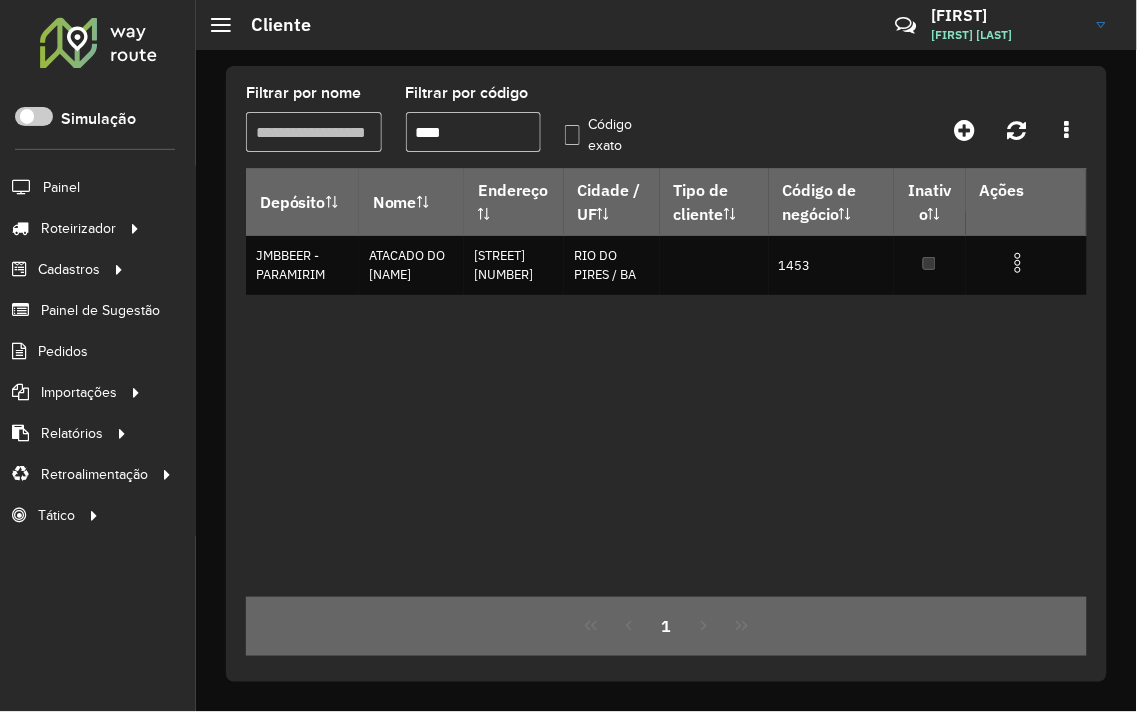 type on "****" 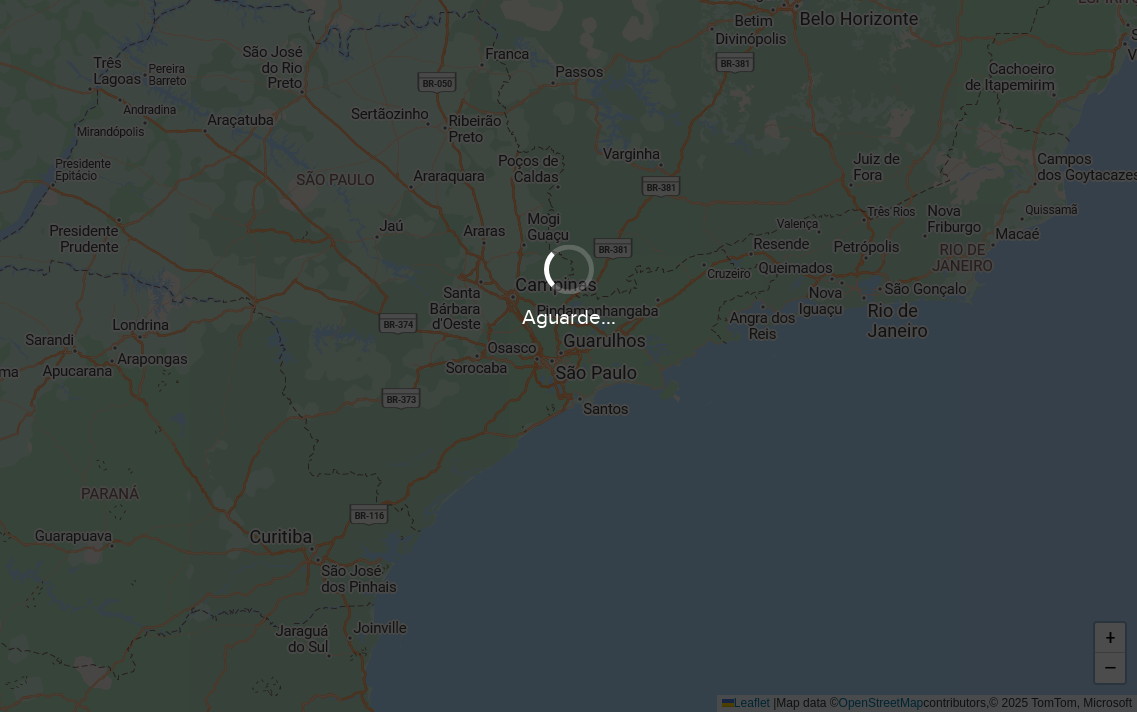 scroll, scrollTop: 0, scrollLeft: 0, axis: both 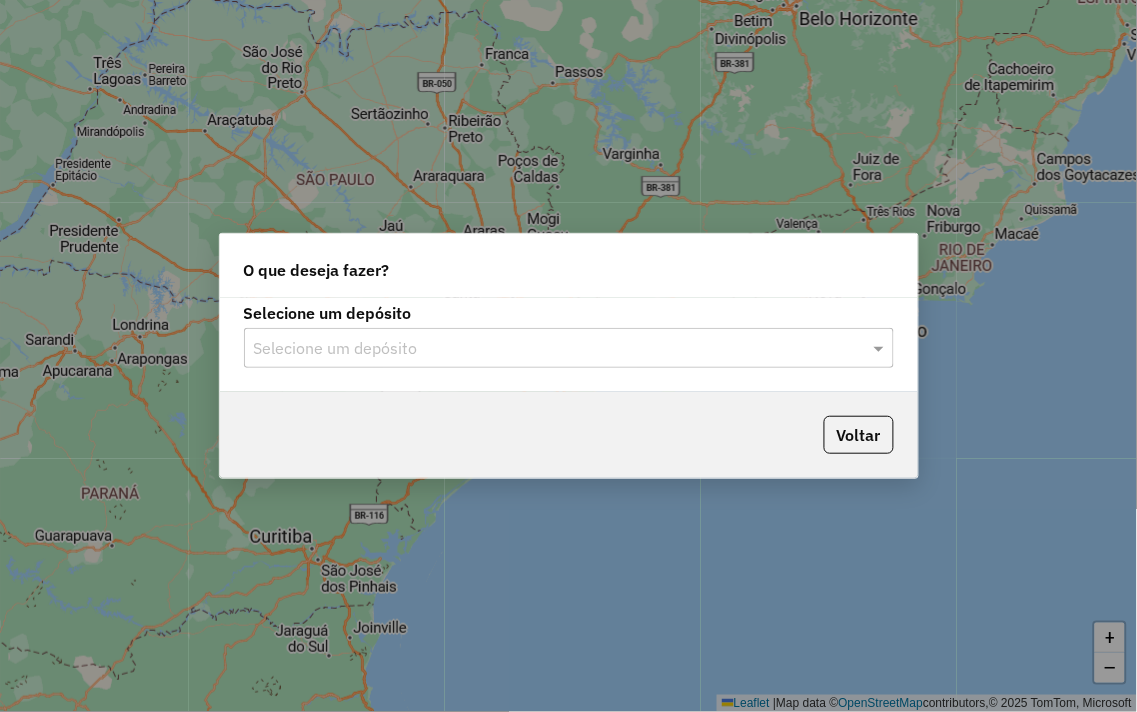 click 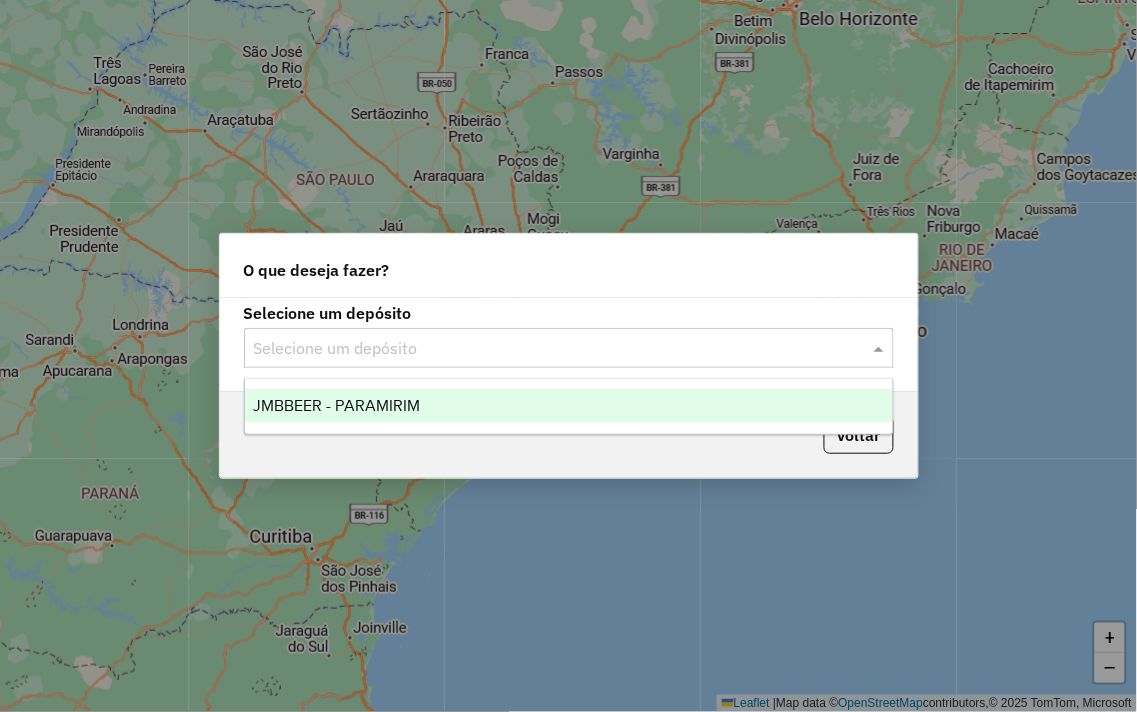 click on "JMBBEER - PARAMIRIM" at bounding box center (336, 405) 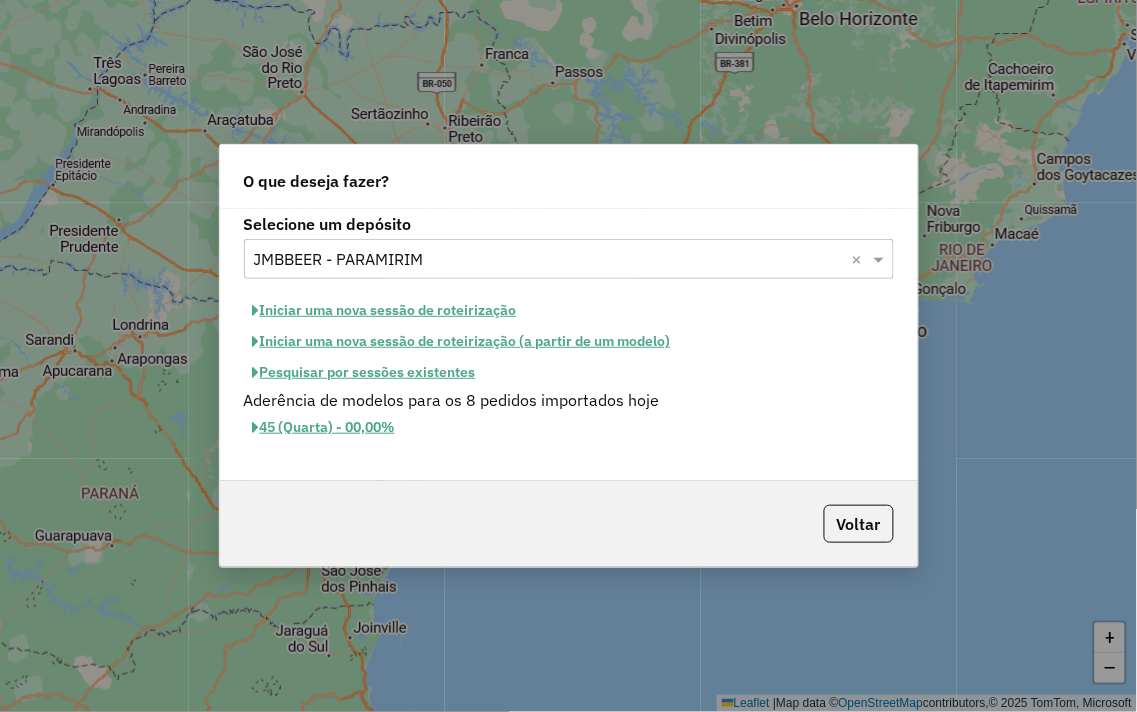click on "Pesquisar por sessões existentes" 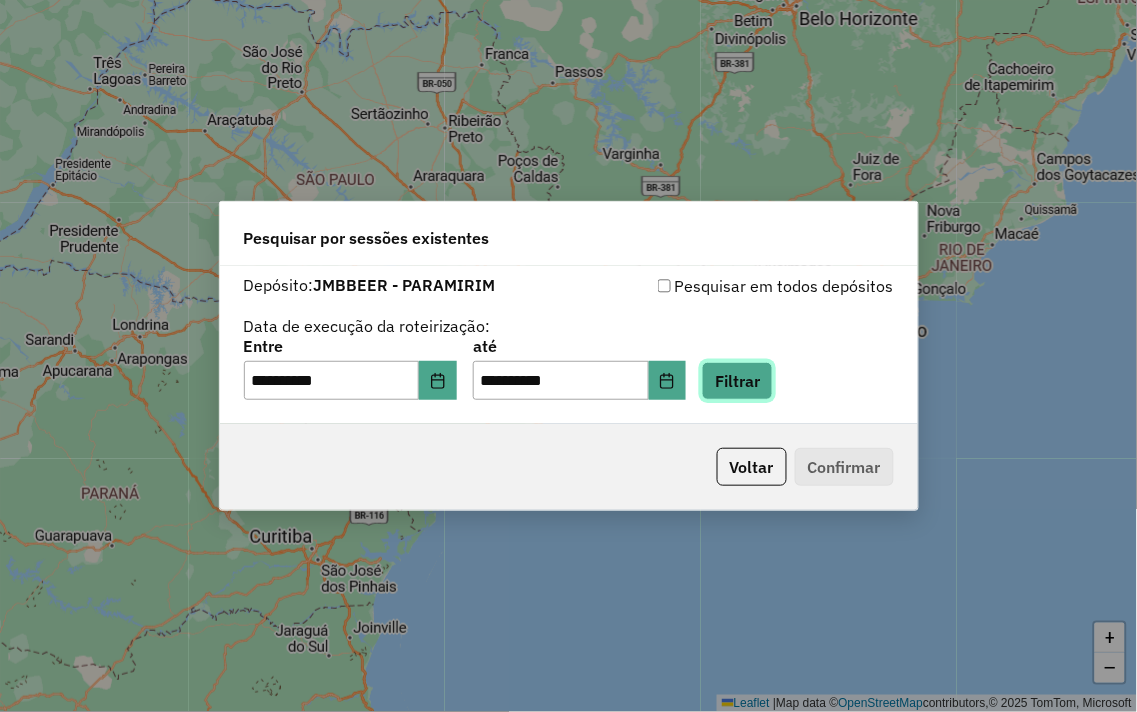 click on "Filtrar" 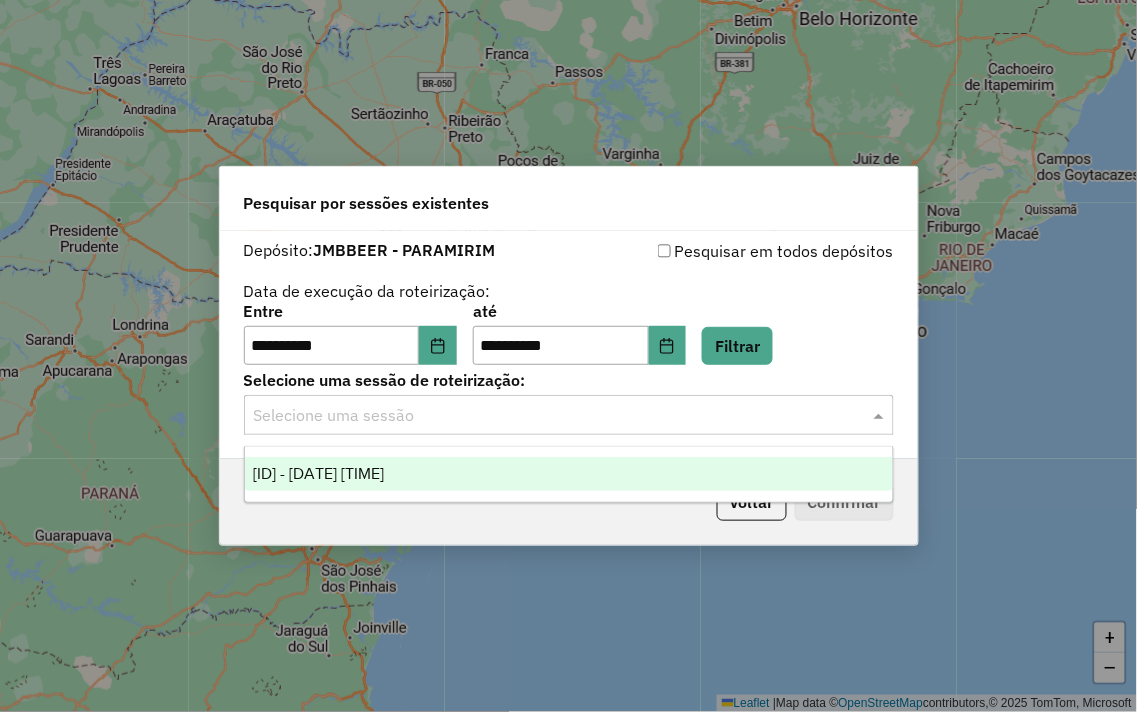 click 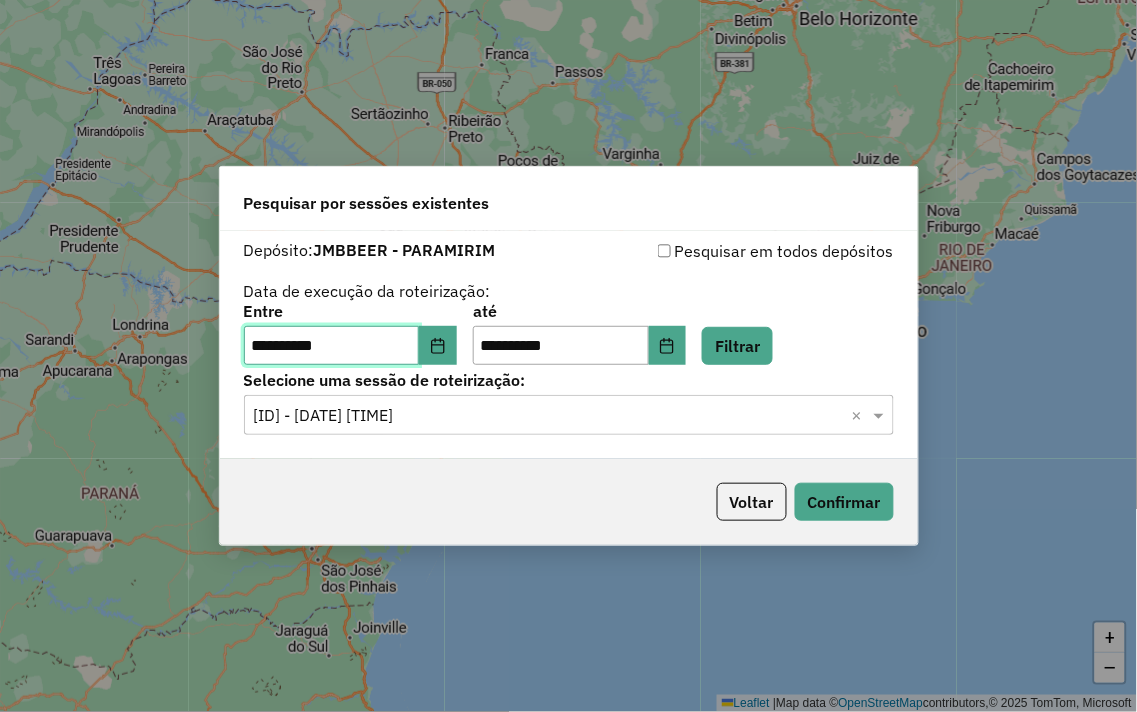 click on "**********" at bounding box center [332, 346] 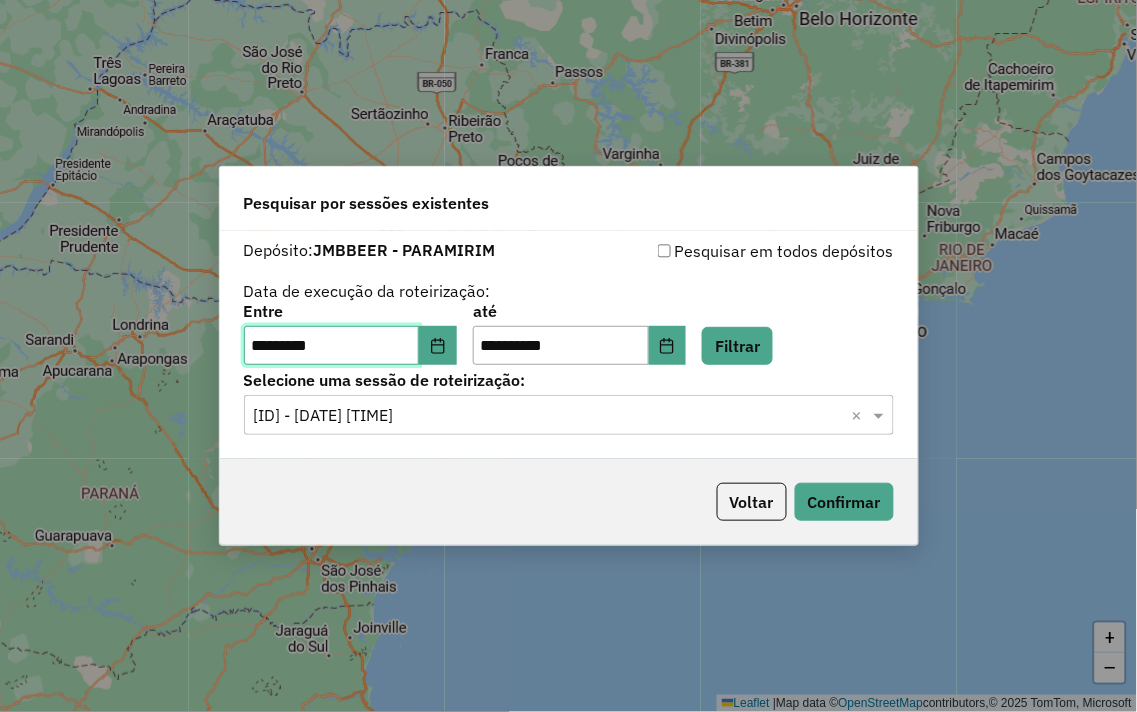 type on "**********" 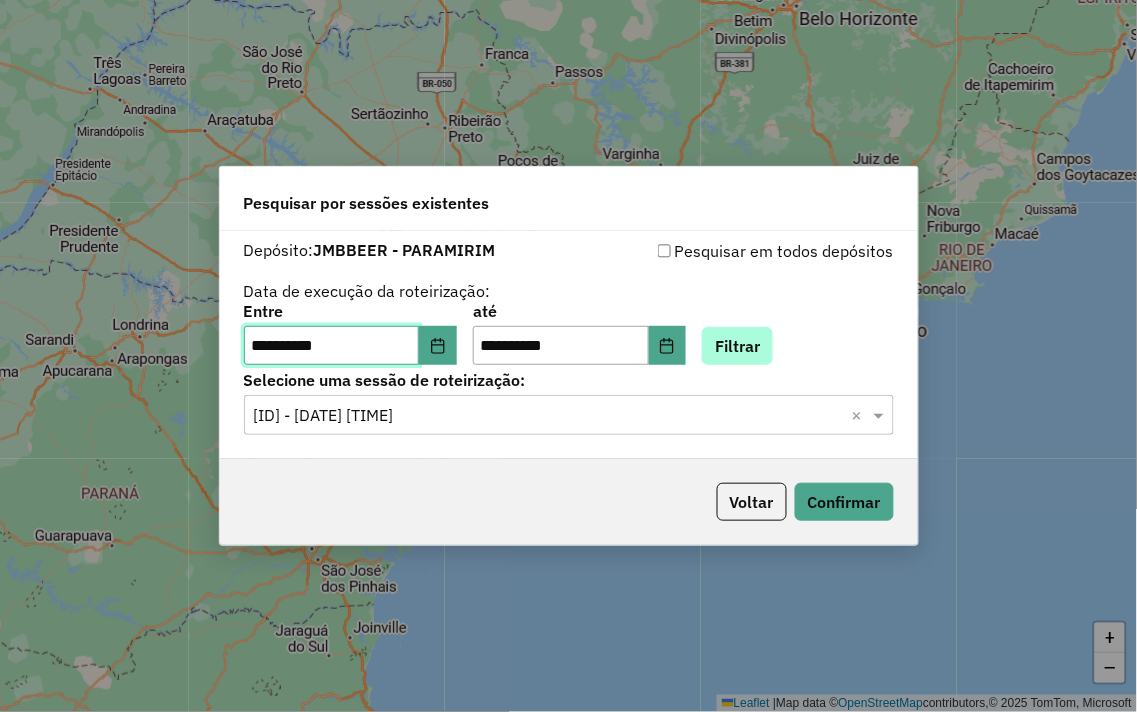 type on "**********" 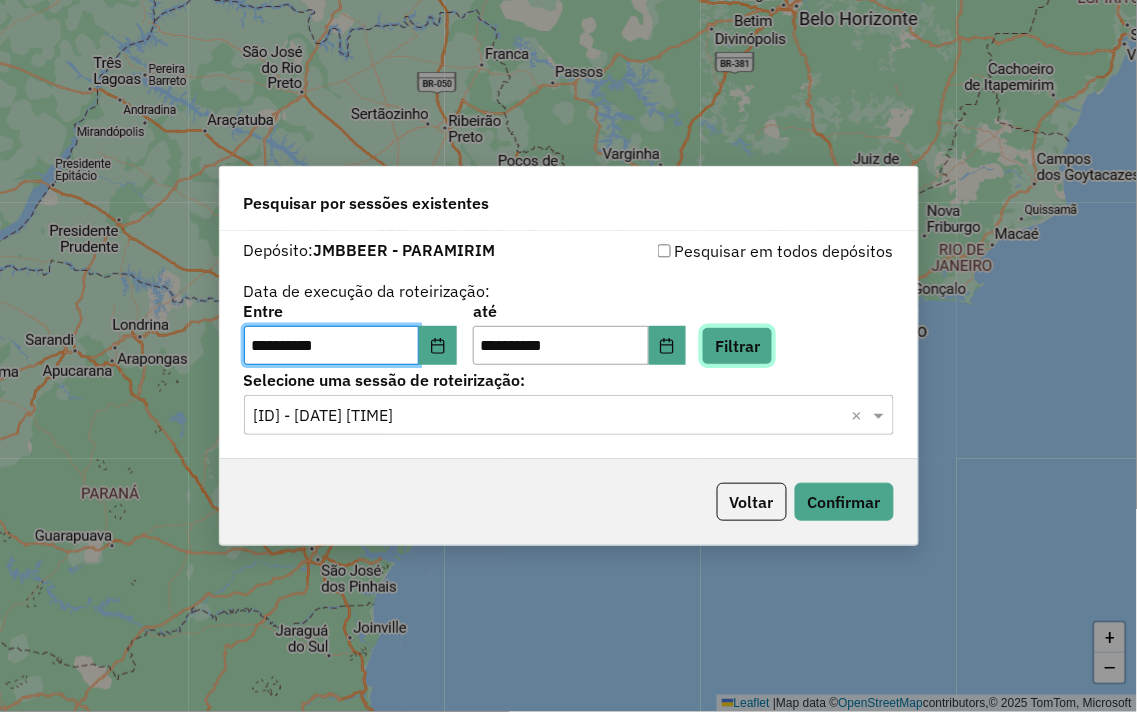 click on "Filtrar" 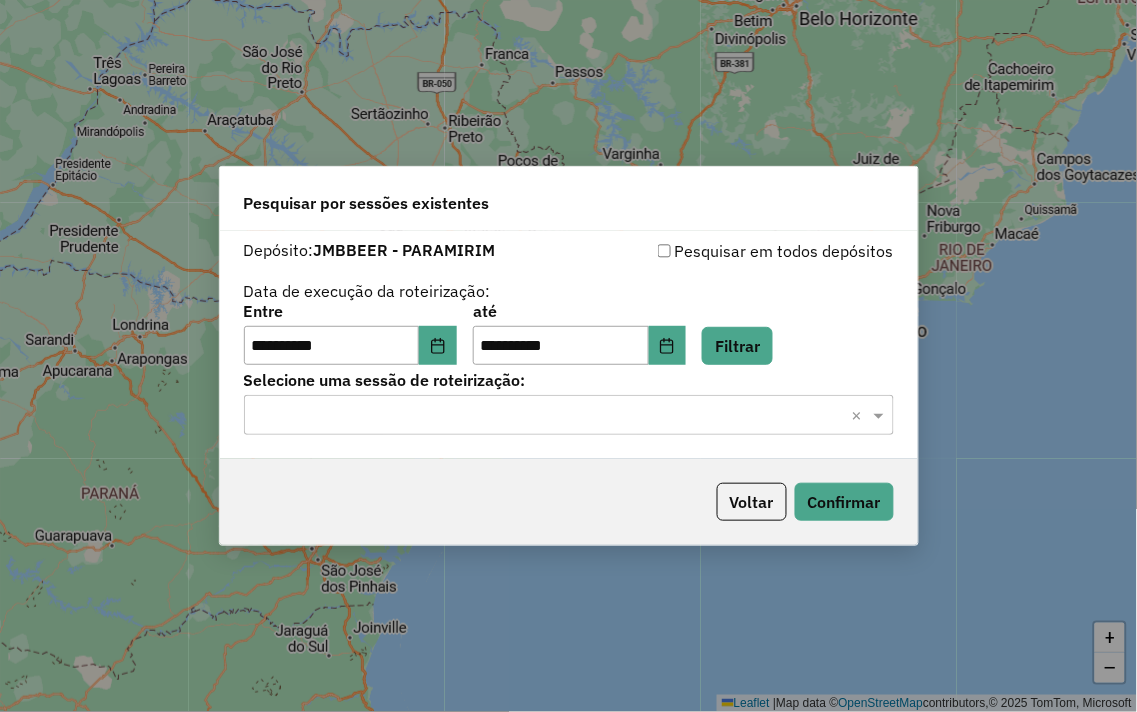 click 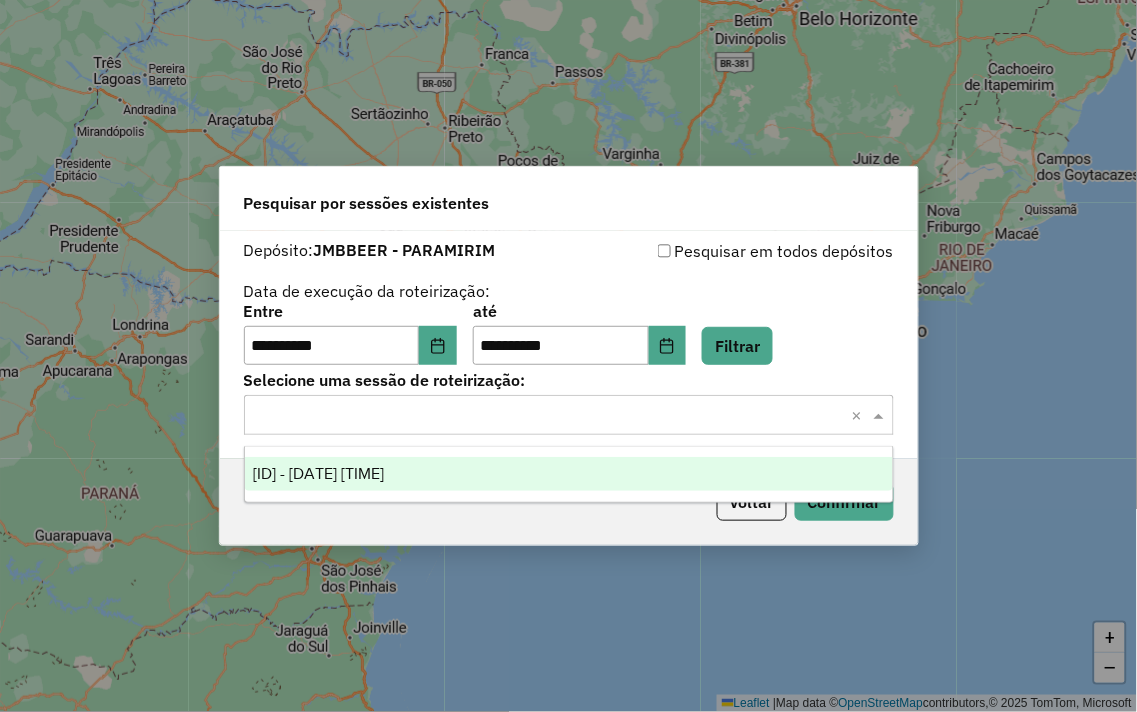 click on "974362 - 04/08/2025 14:10" at bounding box center (569, 474) 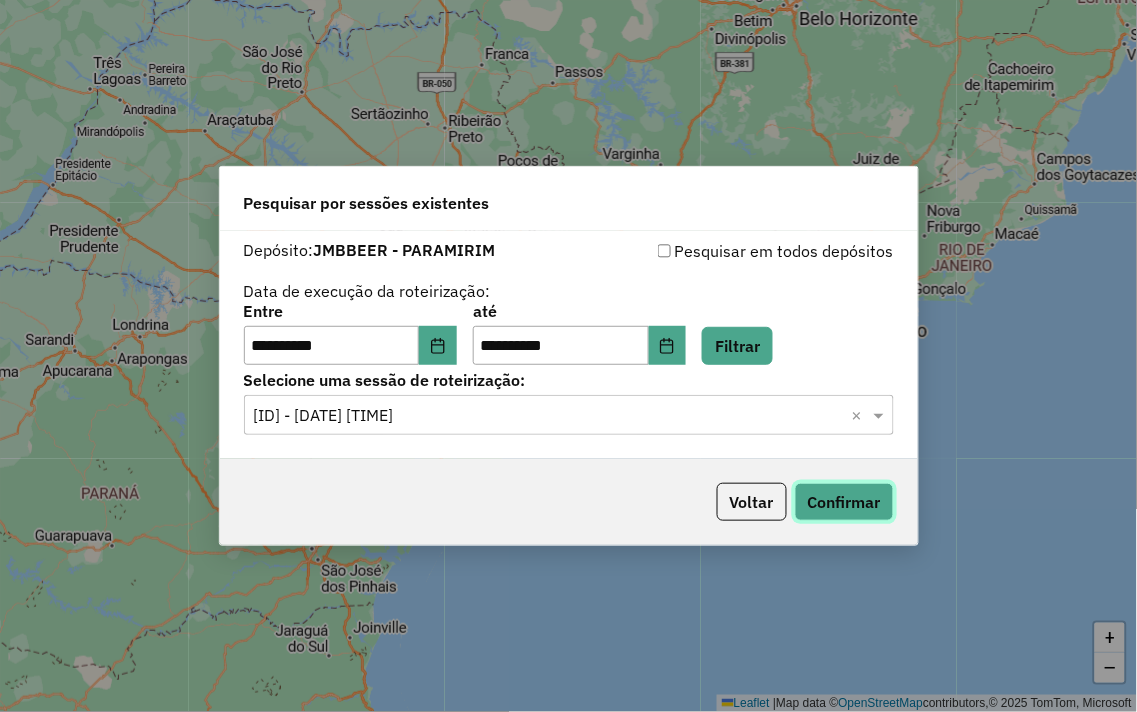 click on "Confirmar" 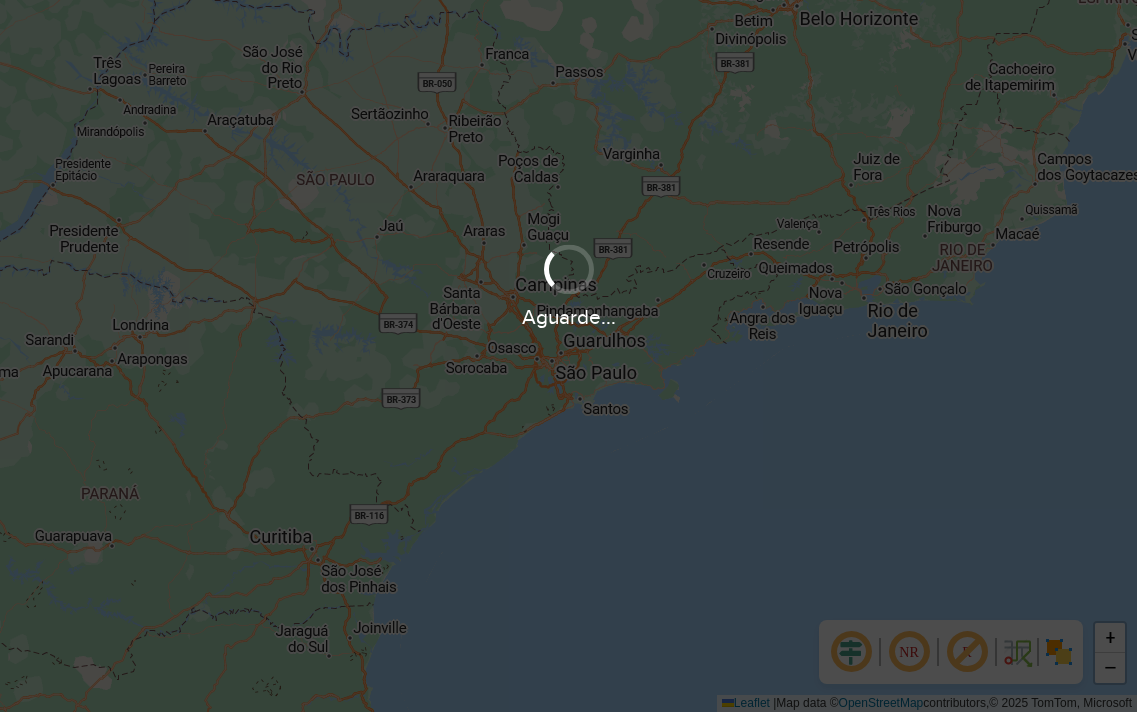 scroll, scrollTop: 0, scrollLeft: 0, axis: both 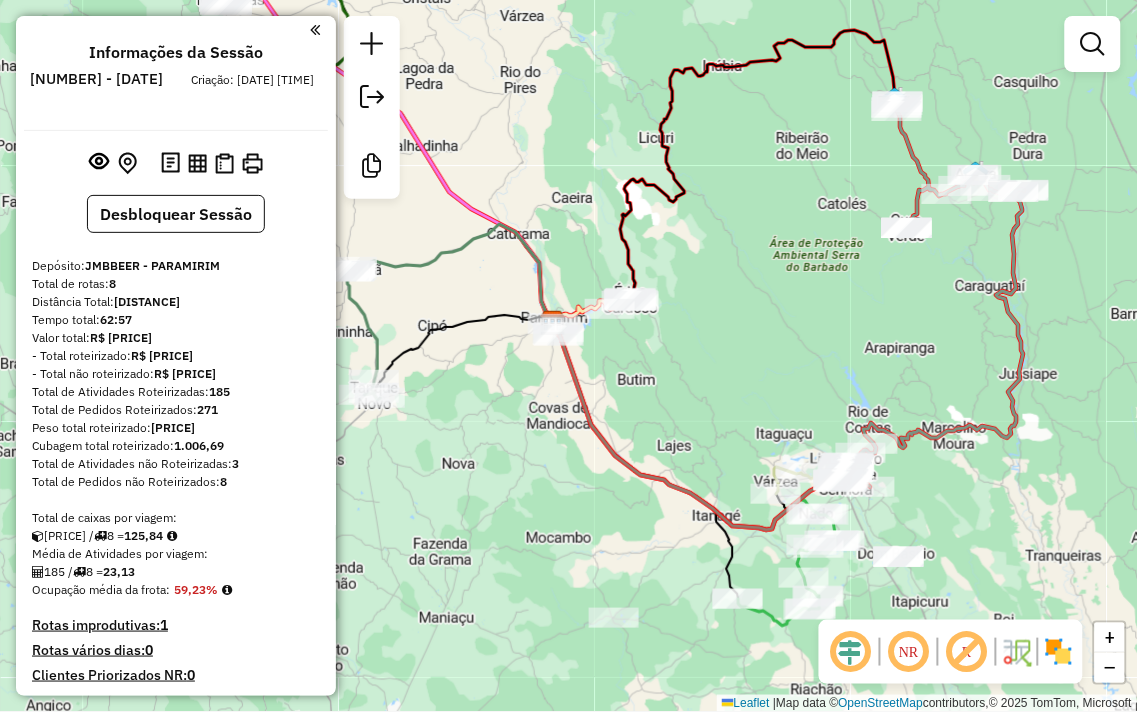 drag, startPoint x: 604, startPoint y: 196, endPoint x: 623, endPoint y: 182, distance: 23.600847 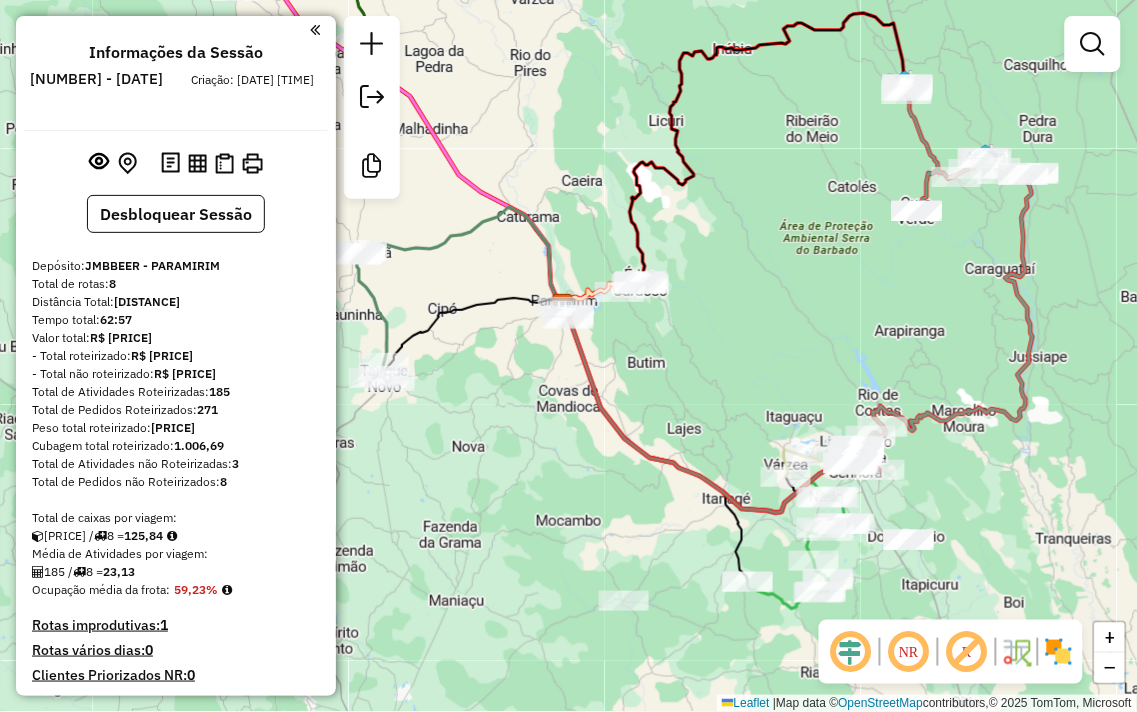 drag, startPoint x: 796, startPoint y: 190, endPoint x: 801, endPoint y: 180, distance: 11.18034 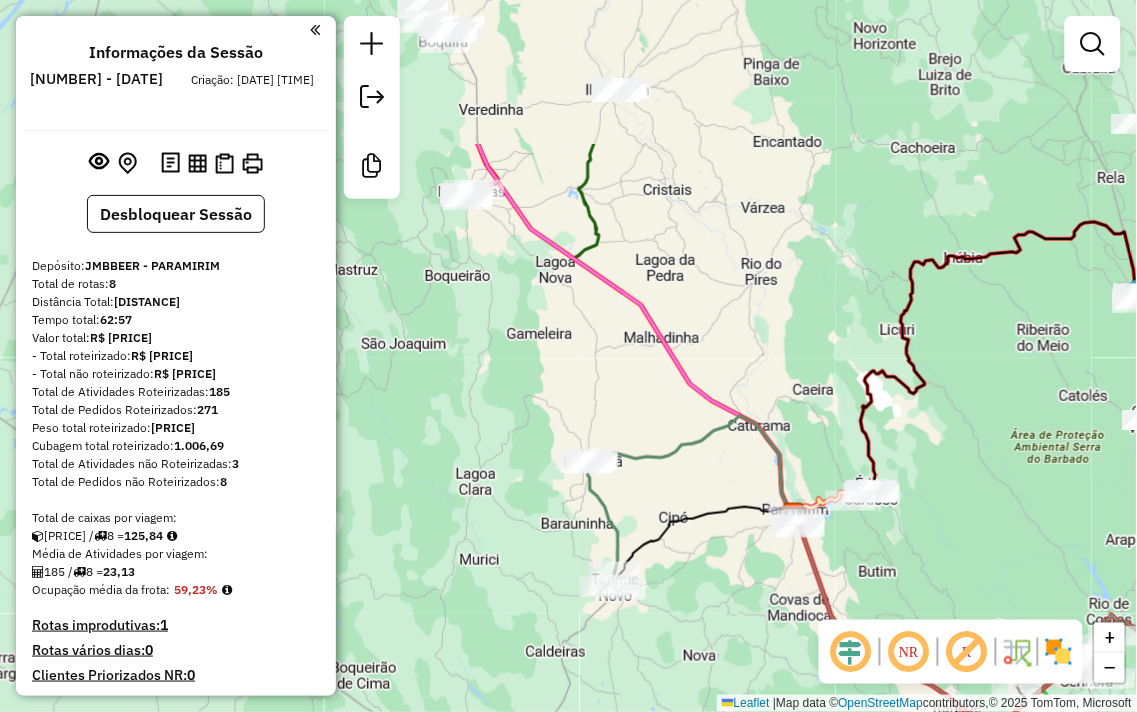 drag, startPoint x: 503, startPoint y: 123, endPoint x: 731, endPoint y: 338, distance: 313.38315 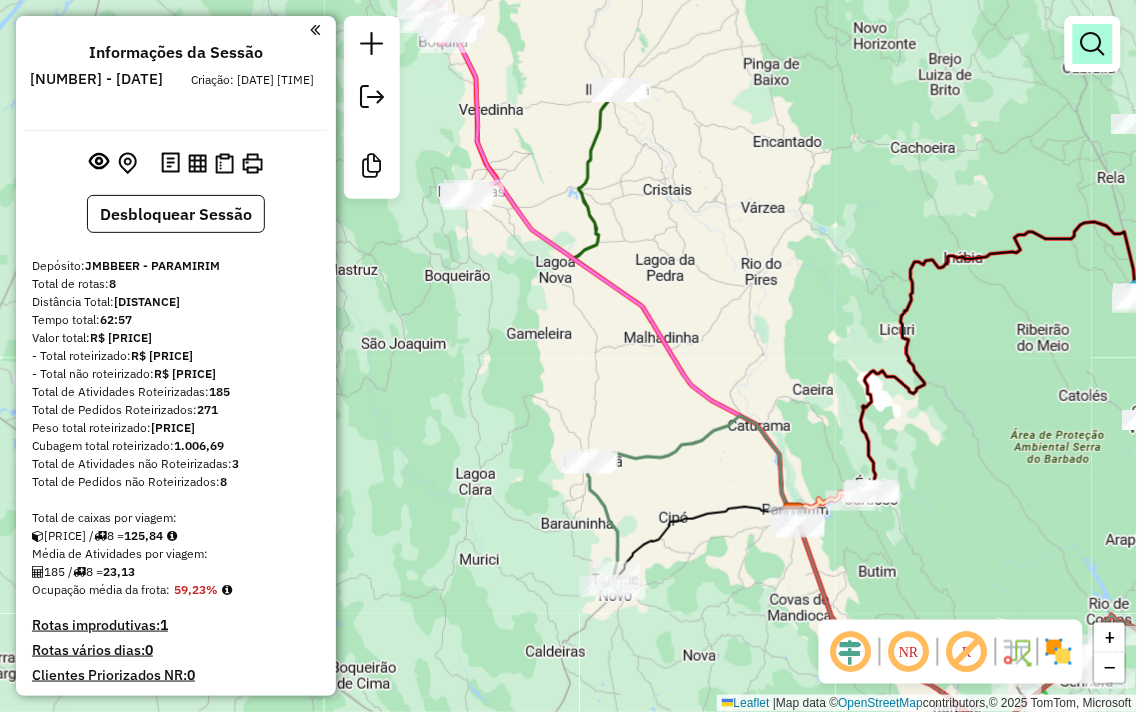 click at bounding box center (1093, 44) 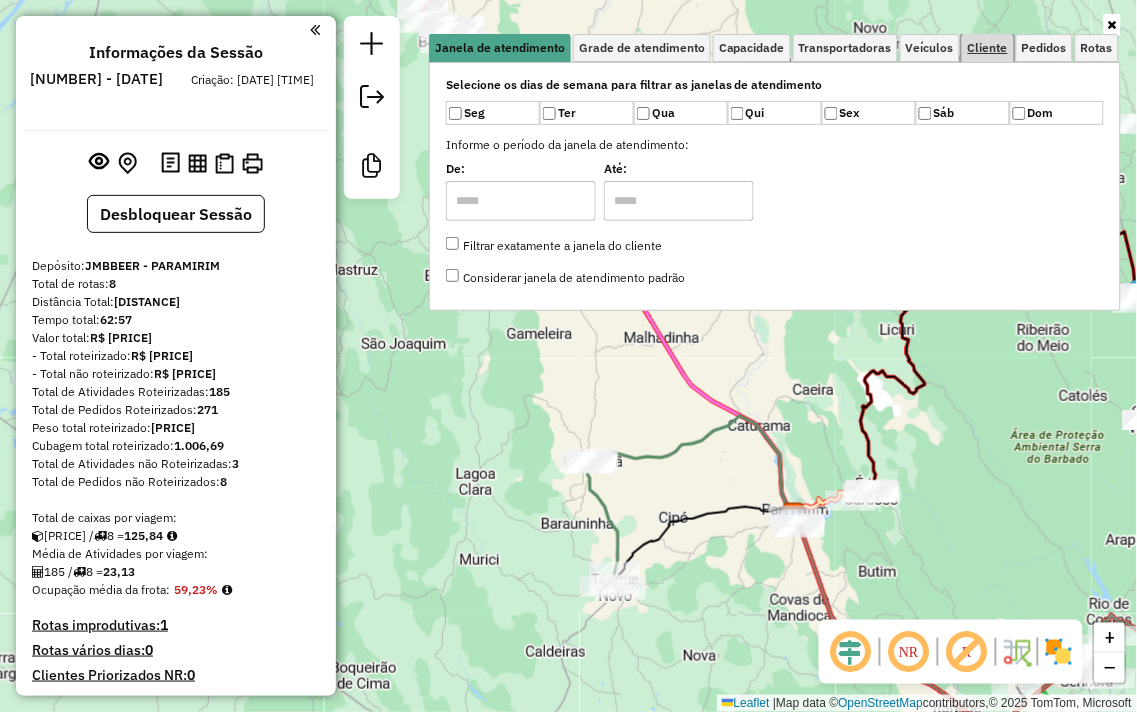 click on "Cliente" at bounding box center [988, 48] 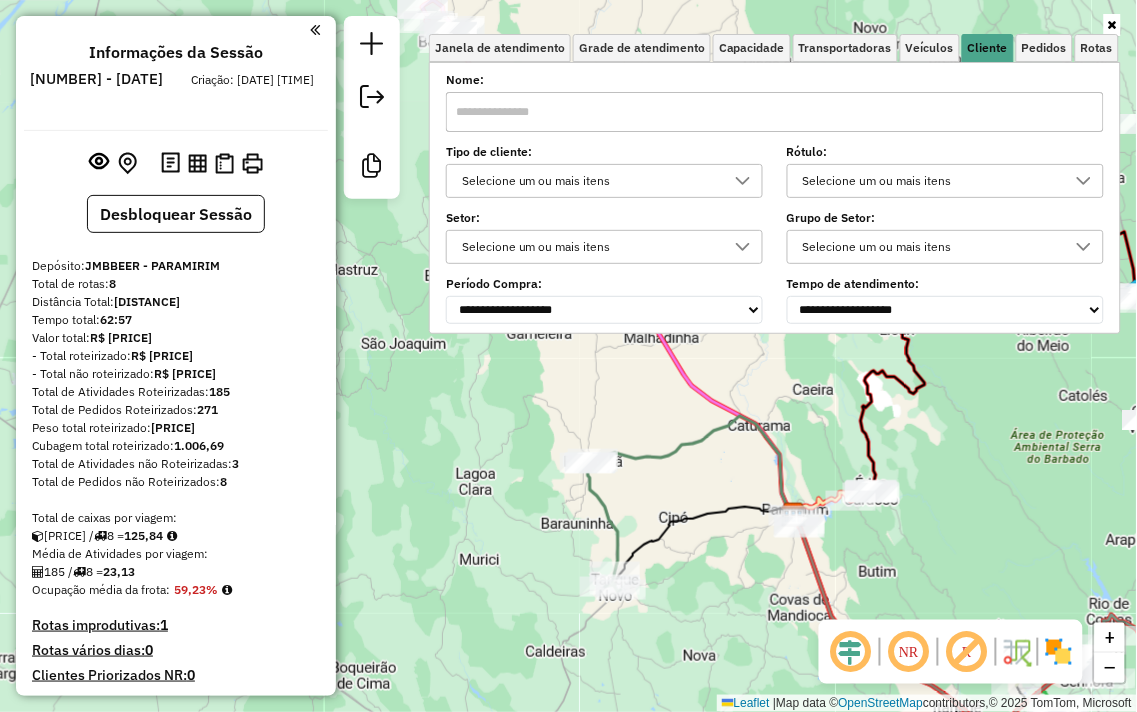 click at bounding box center [775, 112] 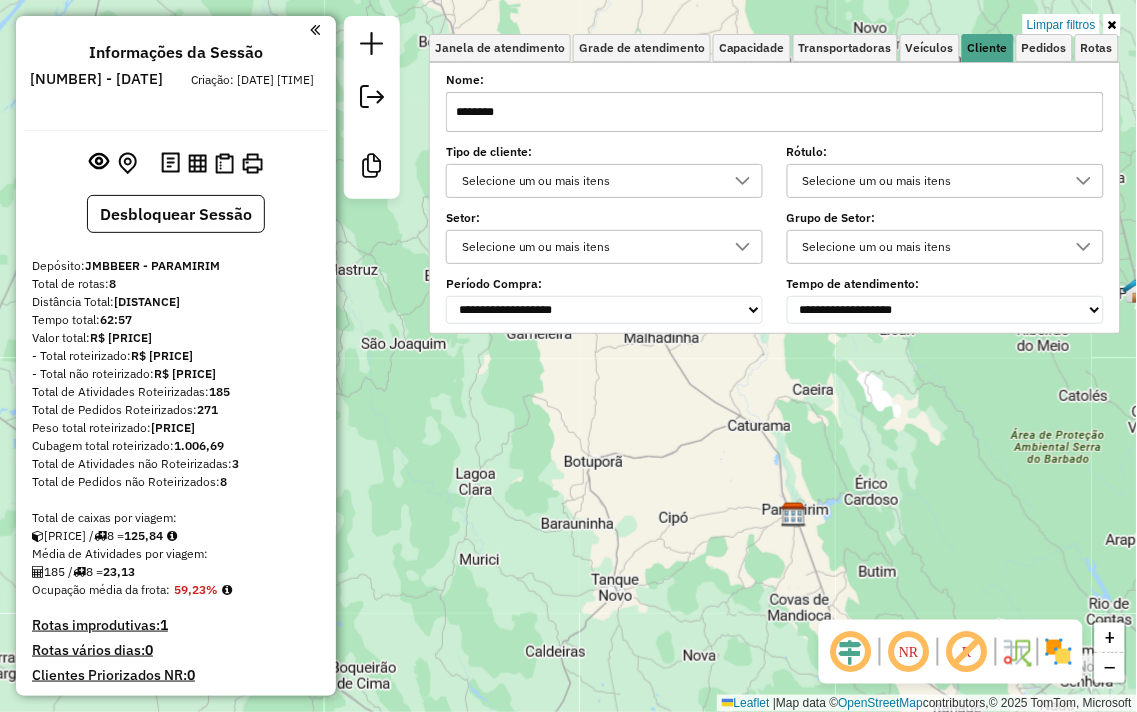 type on "********" 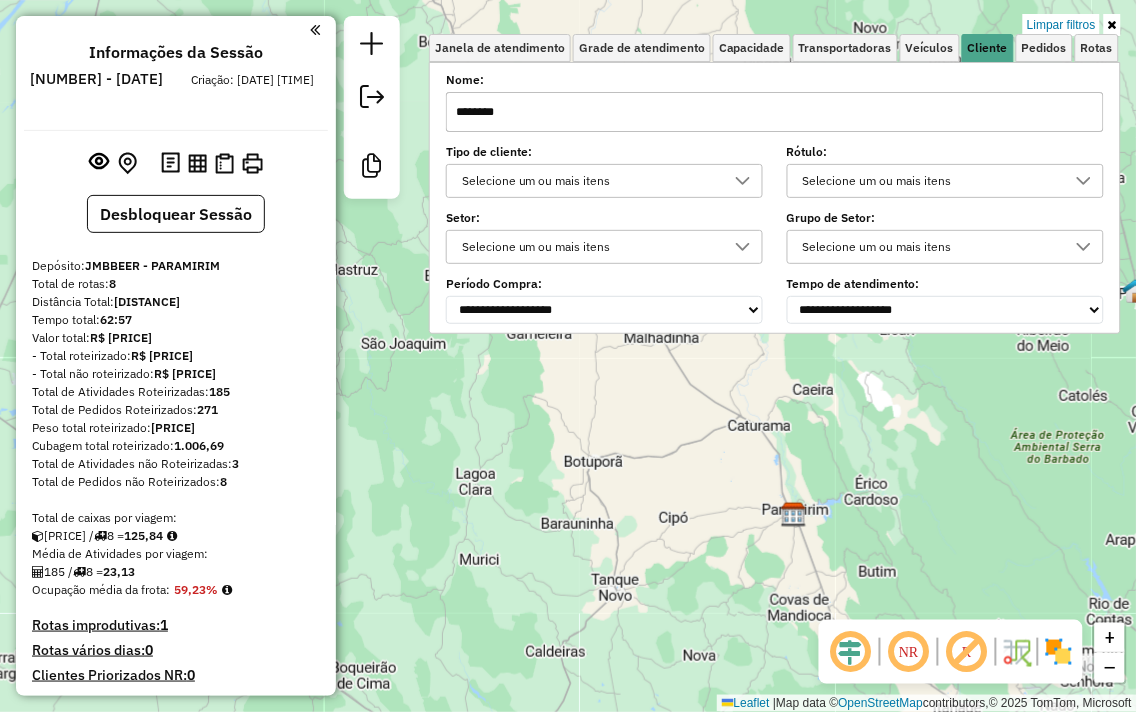 click on "Limpar filtros Janela de atendimento Grade de atendimento Capacidade Transportadoras Veículos Cliente Pedidos  Rotas Selecione os dias de semana para filtrar as janelas de atendimento  Seg   Ter   Qua   Qui   Sex   Sáb   Dom  Informe o período da janela de atendimento: De: Até:  Filtrar exatamente a janela do cliente  Considerar janela de atendimento padrão  Selecione os dias de semana para filtrar as grades de atendimento  Seg   Ter   Qua   Qui   Sex   Sáb   Dom   Considerar clientes sem dia de atendimento cadastrado  Clientes fora do dia de atendimento selecionado Filtrar as atividades entre os valores definidos abaixo:  Peso mínimo:   Peso máximo:   Cubagem mínima:   Cubagem máxima:   De:   Até:  Filtrar as atividades entre o tempo de atendimento definido abaixo:  De:   Até:   Considerar capacidade total dos clientes não roteirizados Transportadora: Selecione um ou mais itens Tipo de veículo: Selecione um ou mais itens Veículo: Selecione um ou mais itens Motorista: Selecione um ou mais itens" 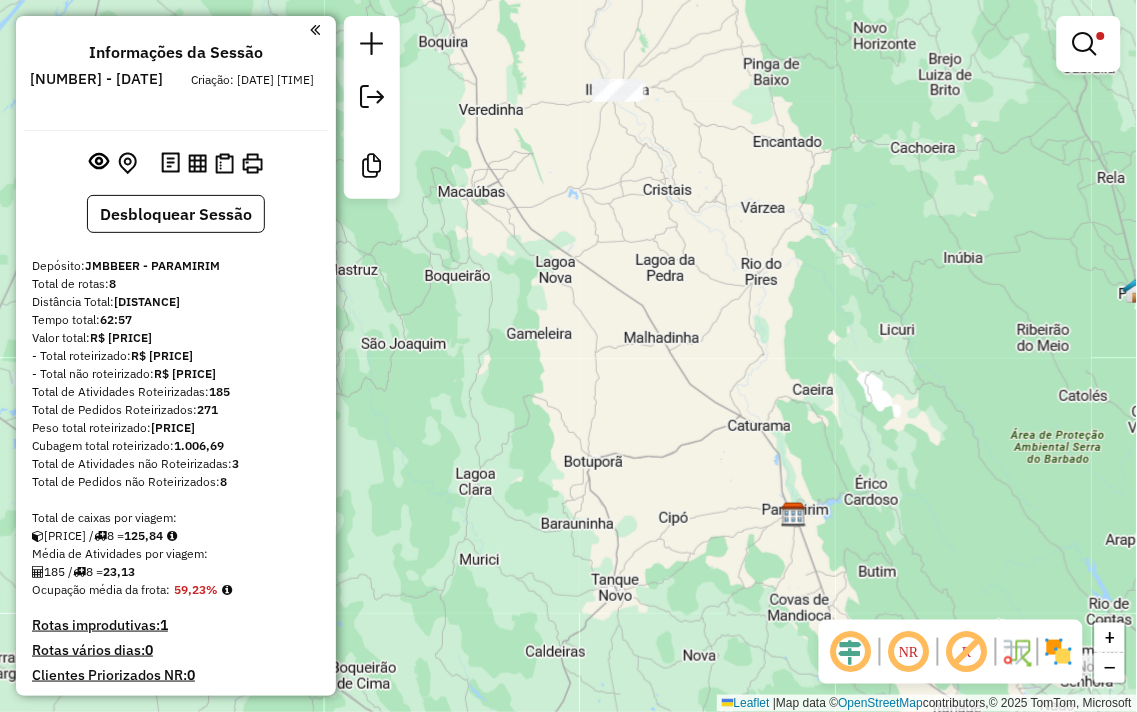 drag, startPoint x: 742, startPoint y: 318, endPoint x: 687, endPoint y: 485, distance: 175.82378 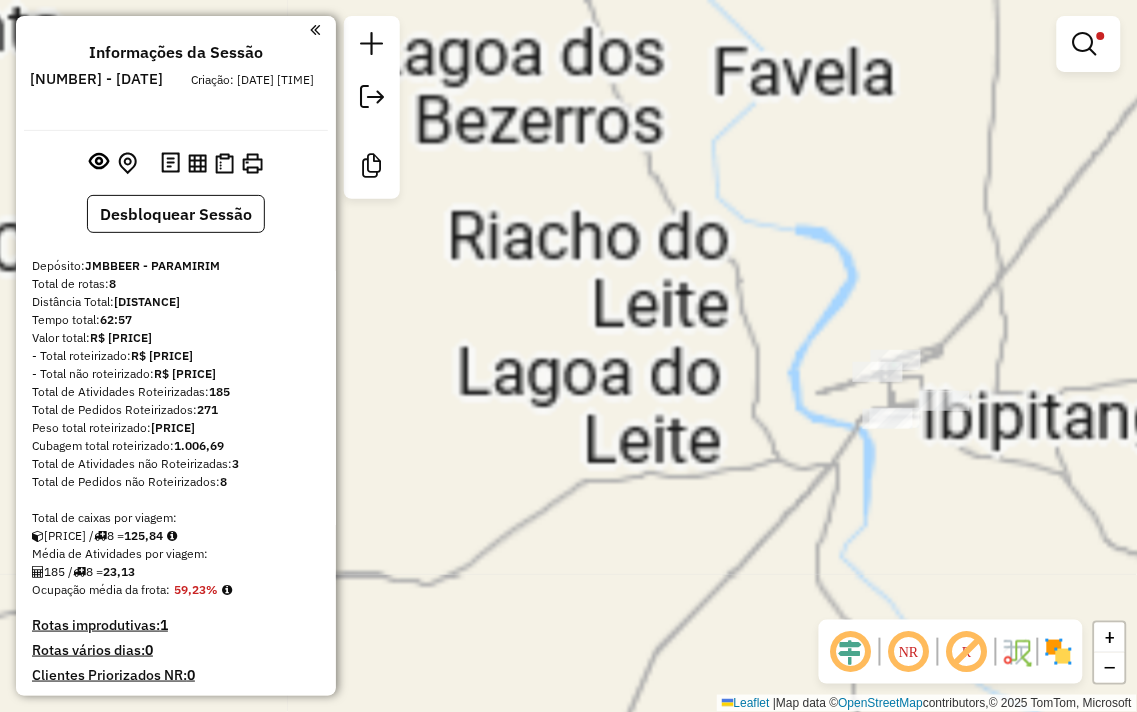 drag, startPoint x: 823, startPoint y: 291, endPoint x: 698, endPoint y: 195, distance: 157.61028 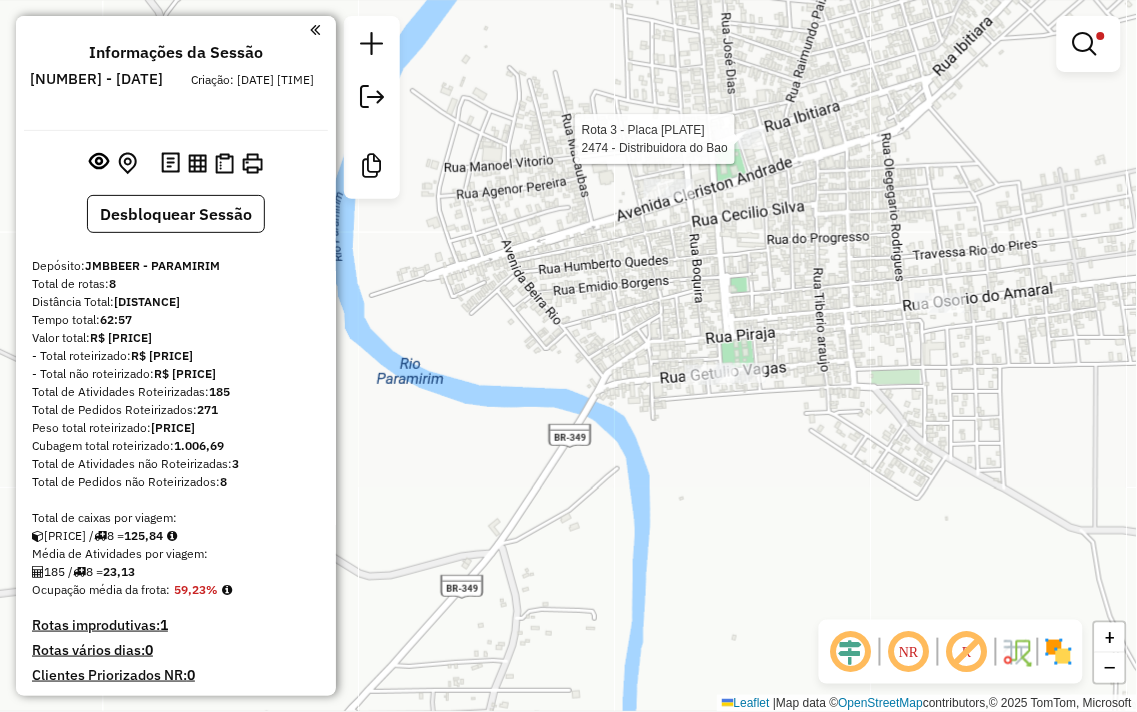 select on "**********" 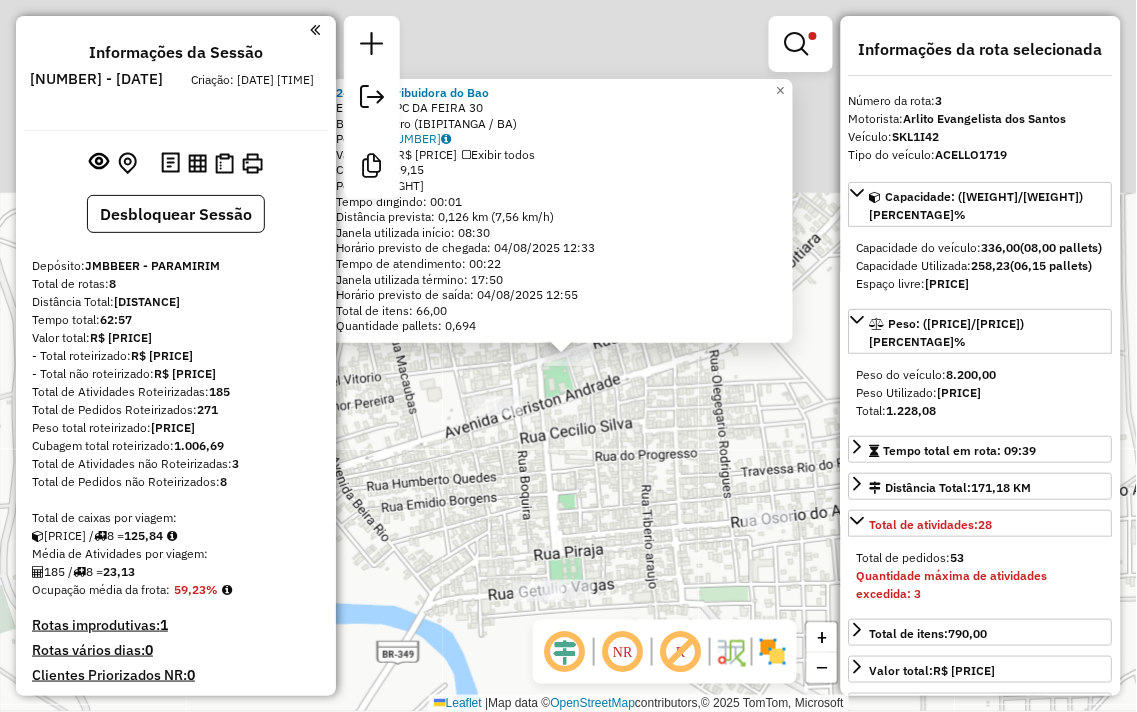 scroll, scrollTop: 975, scrollLeft: 0, axis: vertical 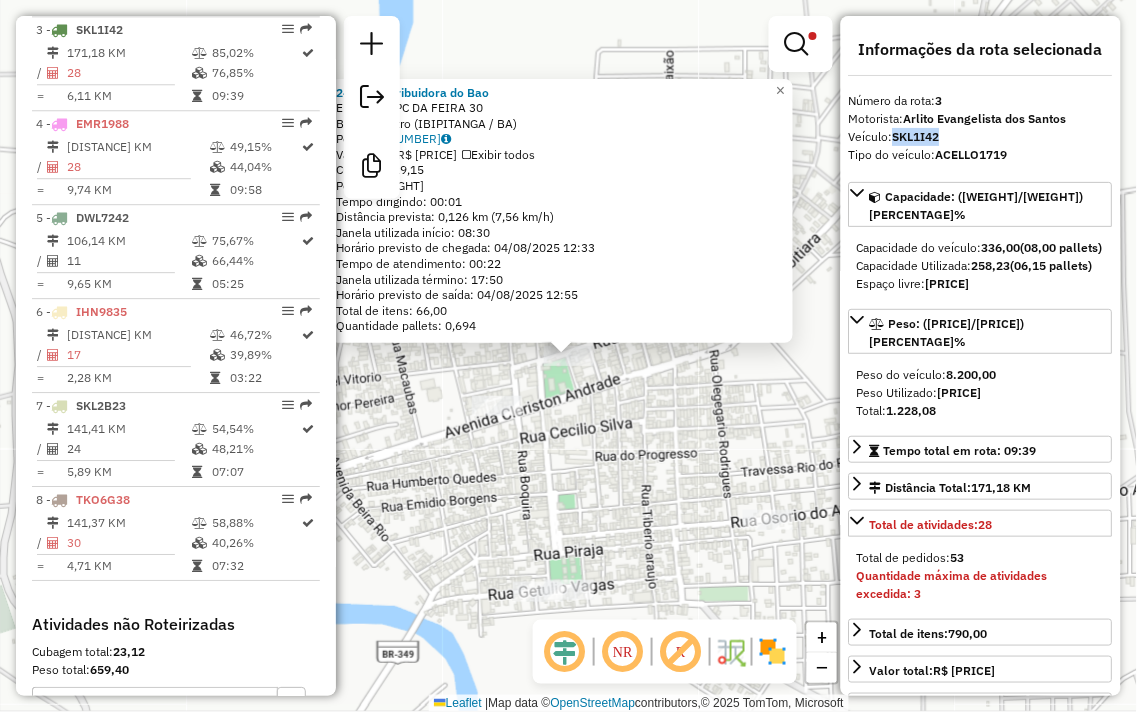 drag, startPoint x: 941, startPoint y: 134, endPoint x: 897, endPoint y: 133, distance: 44.011364 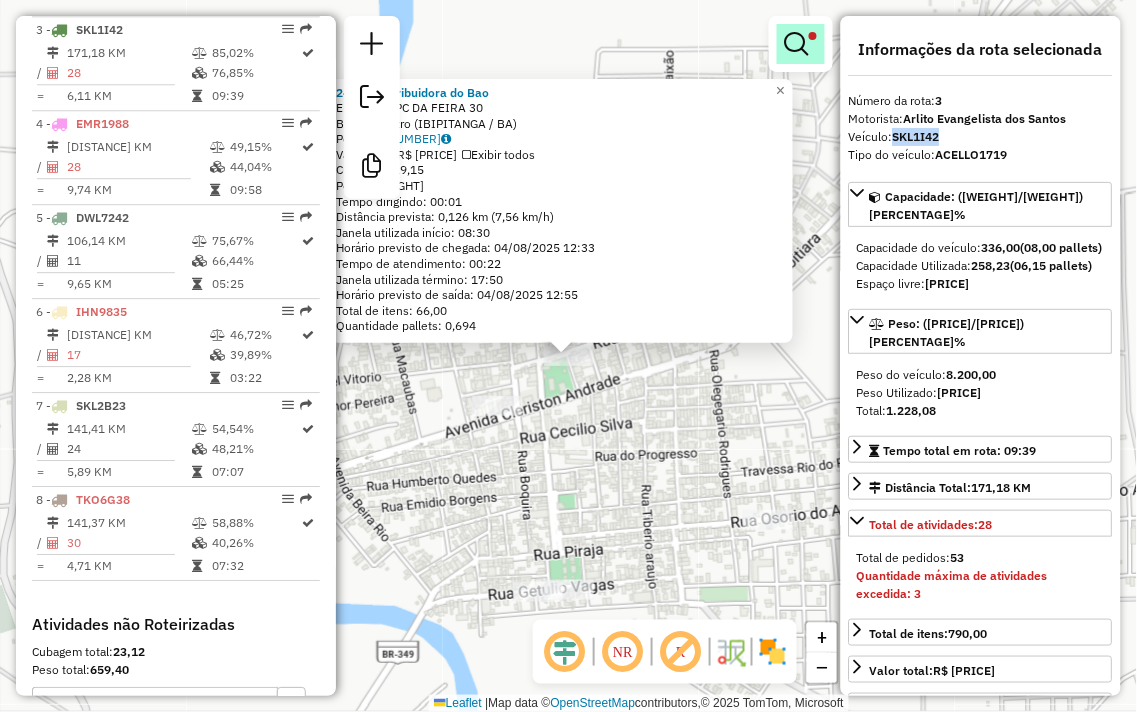 click at bounding box center [797, 44] 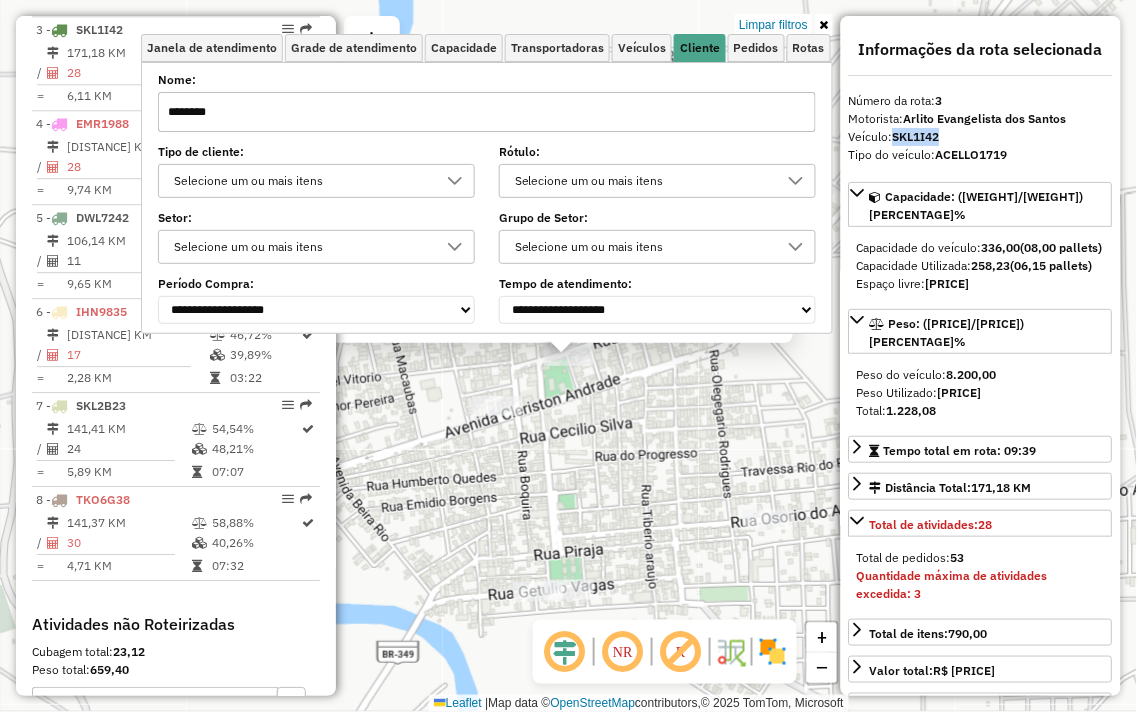 click on "********" at bounding box center (487, 112) 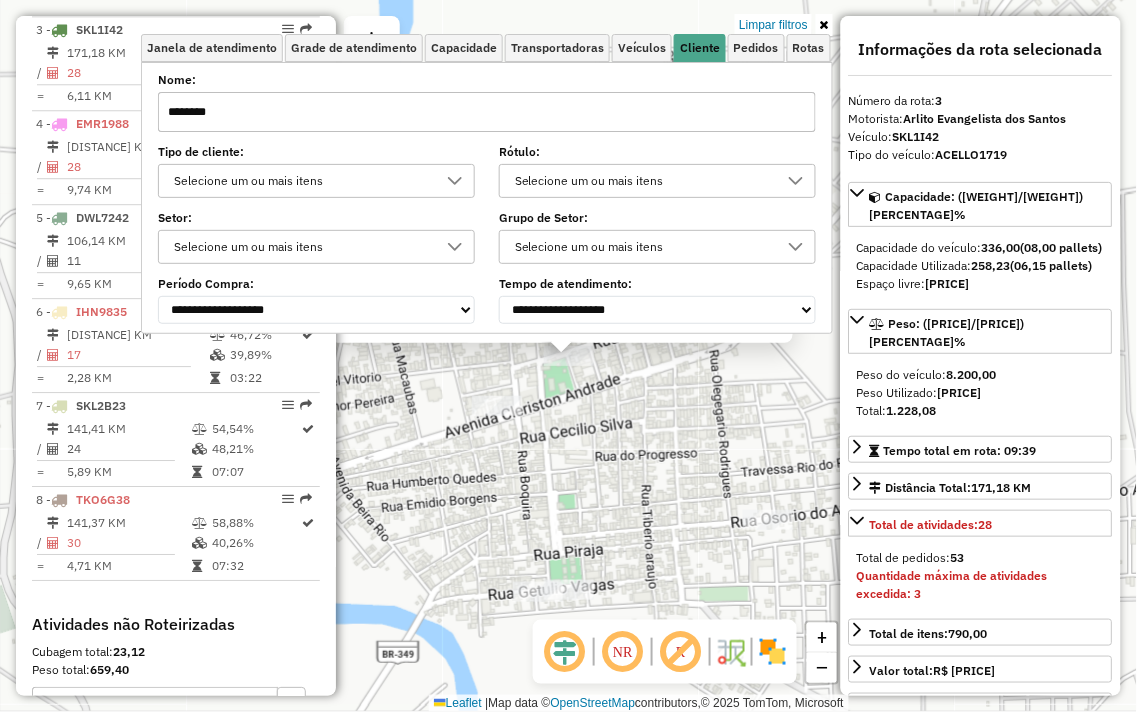 click on "********" at bounding box center (487, 112) 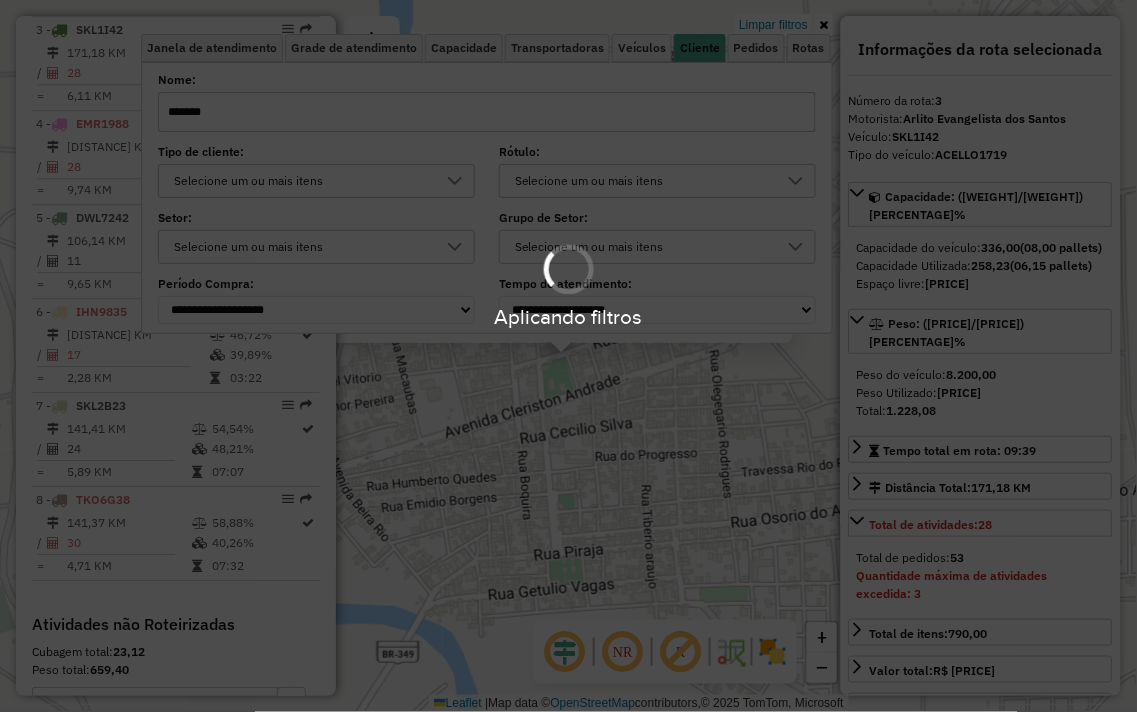 type on "*******" 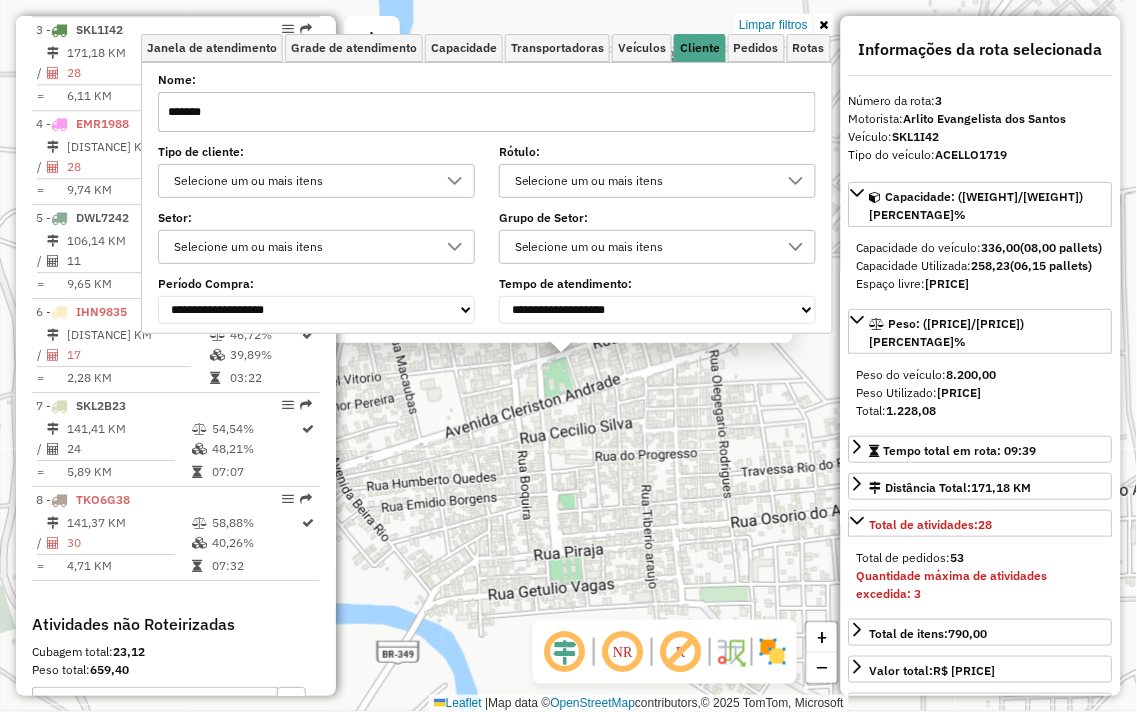 click on "2474 - Distribuidora do Bao Endereço: PC DA FEIRA [NUMBER] Bairro: Centro ([CITY] / [STATE]) Pedidos: [NUMBER] Valor total: R$ [PRICE] Exibir todos Cubagem: [CUBAGE] Peso: [WEIGHT] Tempo dirigindo: [TIME] Distância prevista: [DISTANCE] ([SPEED]) Janela utilizada início: [TIME] Horário previsto de chegada: [DATE] [TIME] Tempo de atendimento: [TIME] Janela utilizada término: [TIME] Horário previsto de saída: [DATE] [TIME] Total de itens: [ITEMS] Quantidade pallets: [PALLETS] × Limpar filtros Janela de atendimento Grade de atendimento Capacidade Transportadoras Veículos Cliente Pedidos Rotas Selecione os dias de semana para filtrar as jan janelas de atendimento Seg Ter Qua Qui Sex Sáb Dom Informe o período da janela de atendimento: De: Até: Filtrar exatamente a janela do cliente Considerar janela de atendimento padrão Selecione os dias de semana para filtrar as grades de atendimento Seg Ter Qua Qui Sex Sáb Dom Peso mínimo: Peso máximo: De: De:" 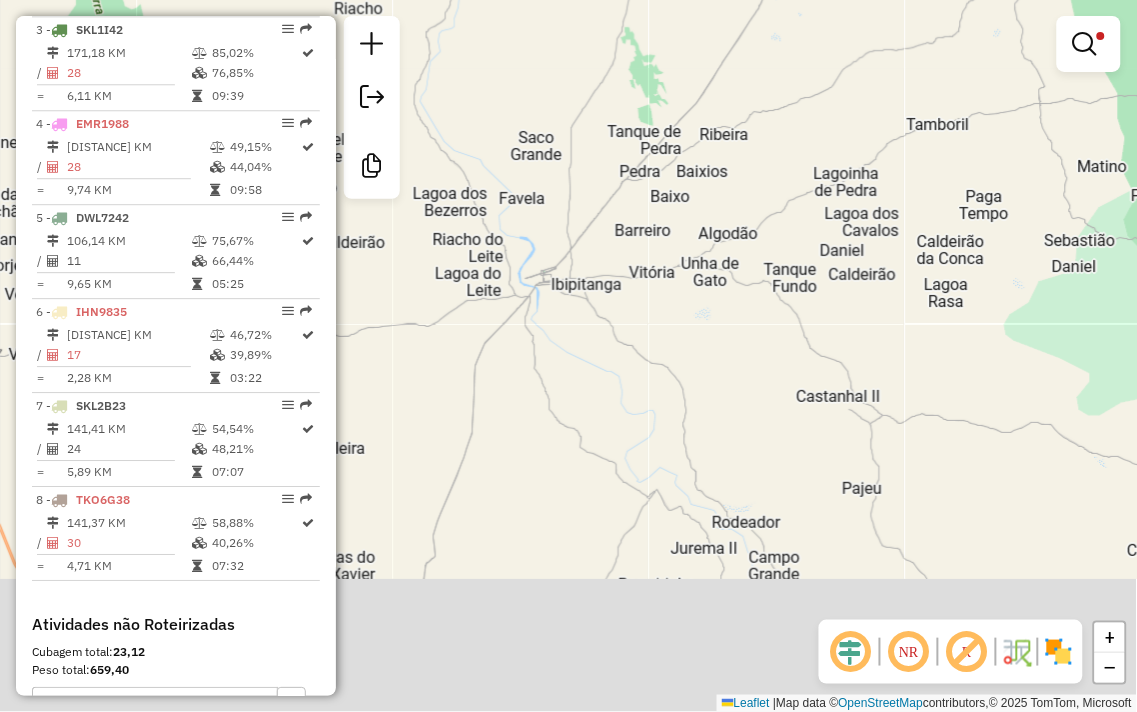 drag, startPoint x: 713, startPoint y: 470, endPoint x: 572, endPoint y: 193, distance: 310.8215 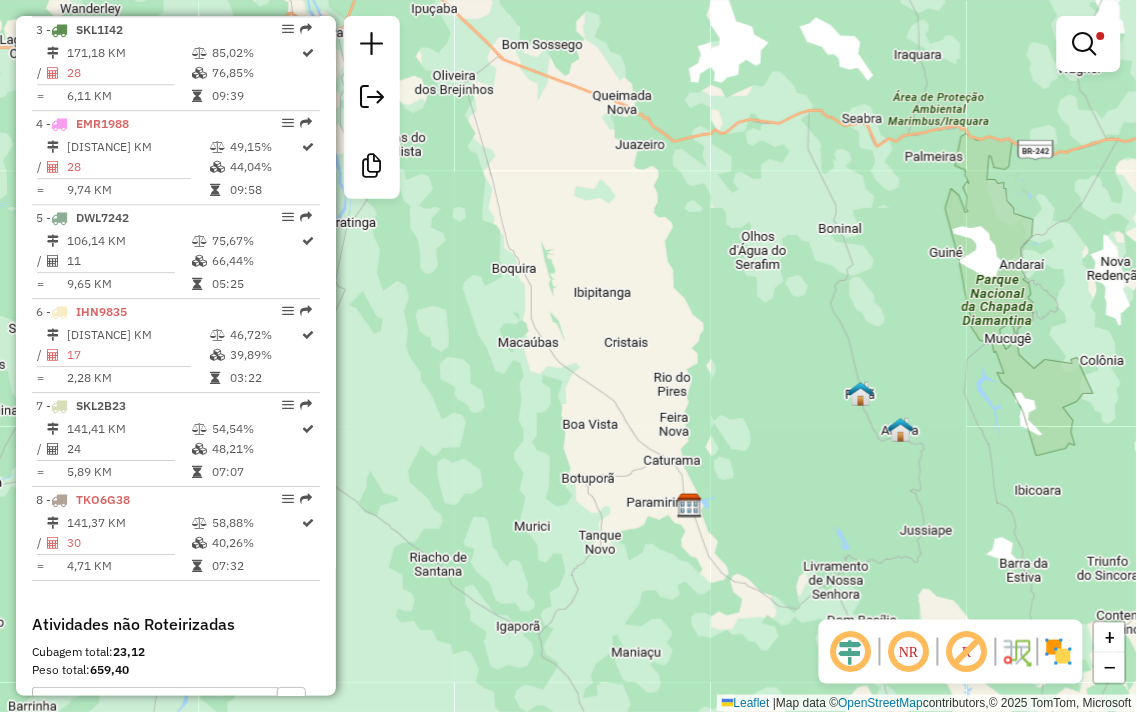 drag, startPoint x: 770, startPoint y: 401, endPoint x: 838, endPoint y: 445, distance: 80.99383 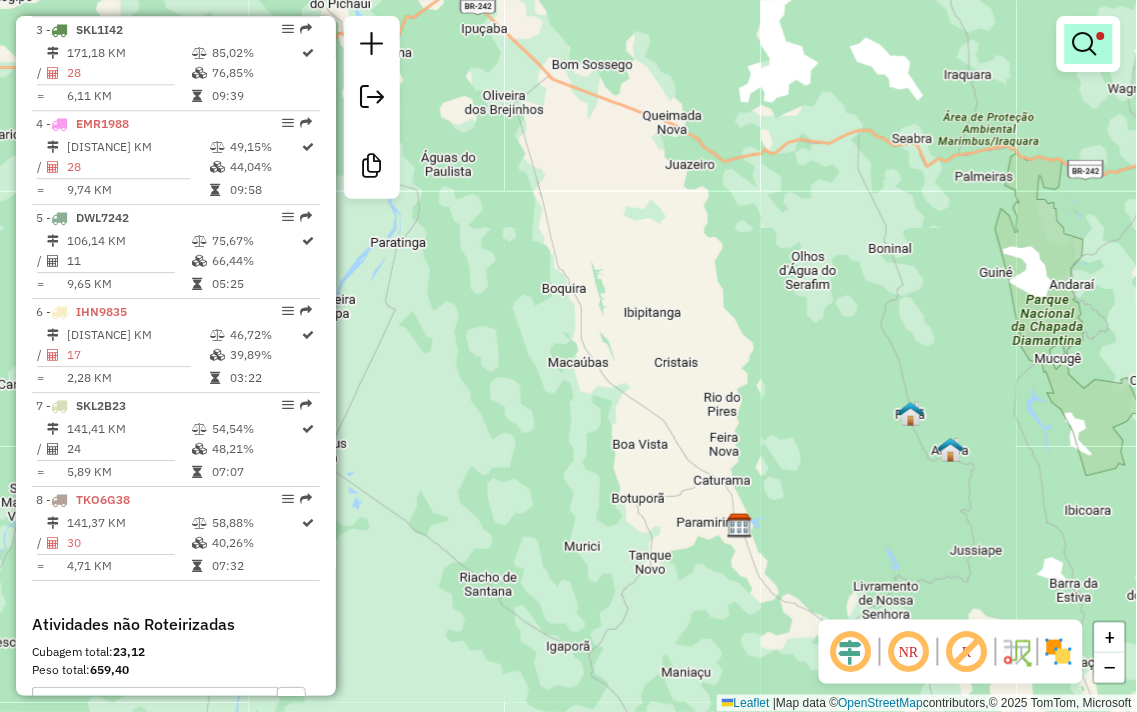 click at bounding box center [1089, 44] 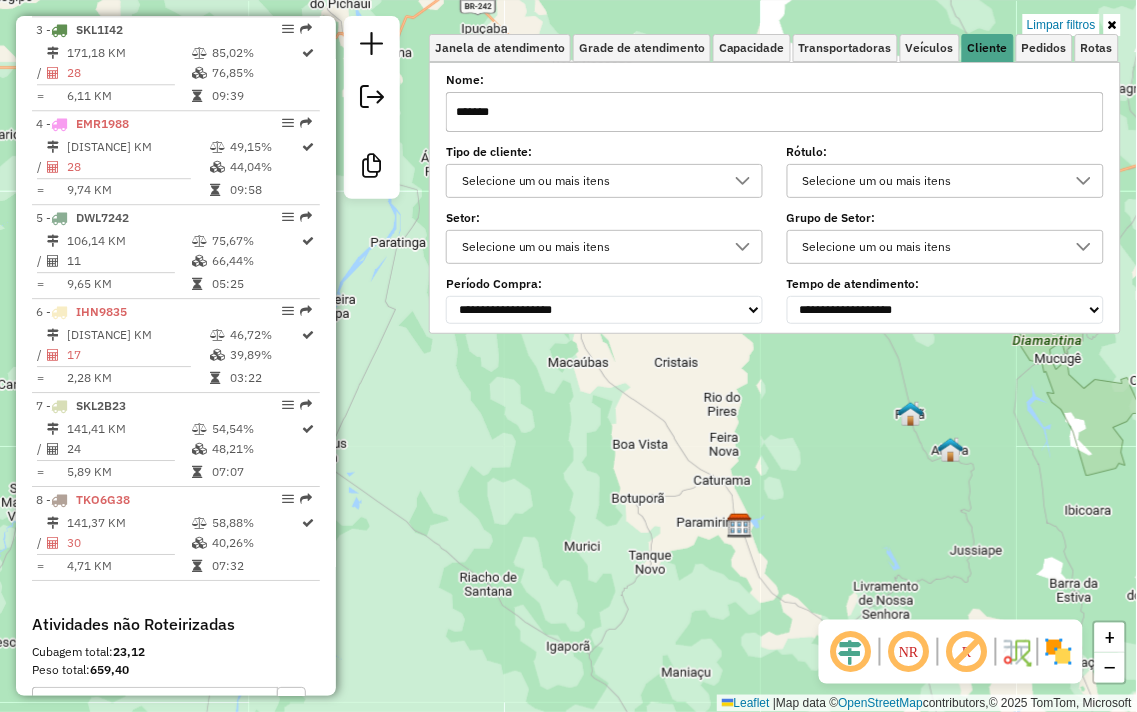 click on "*******" at bounding box center (775, 112) 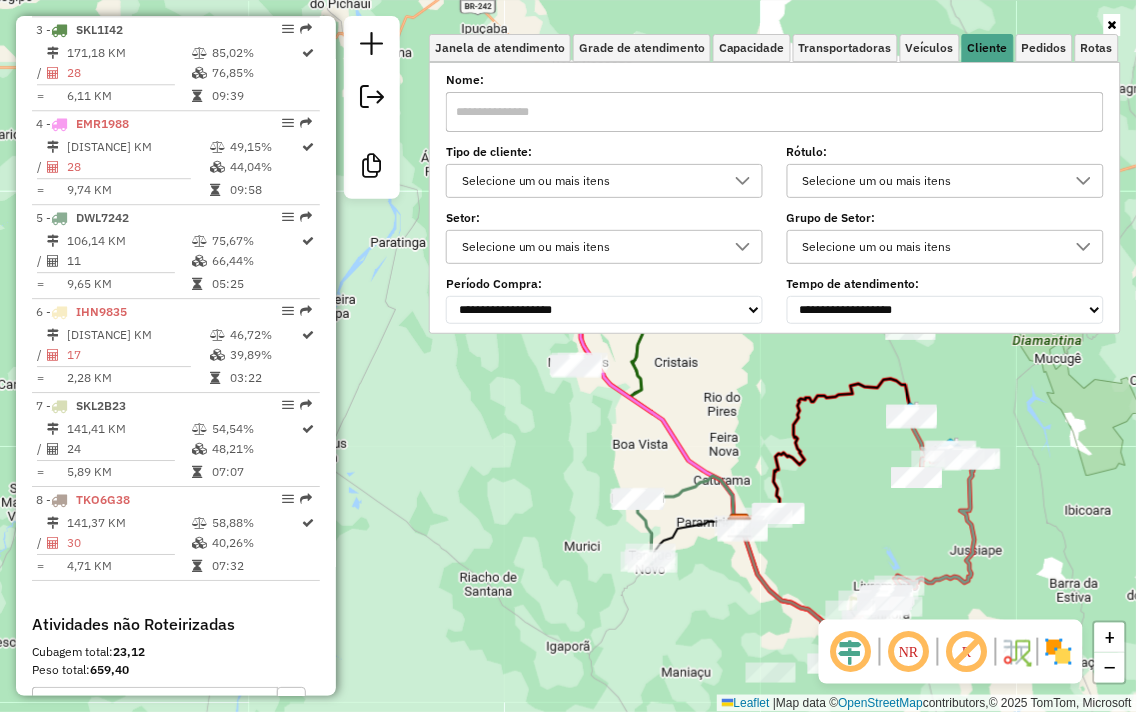 type 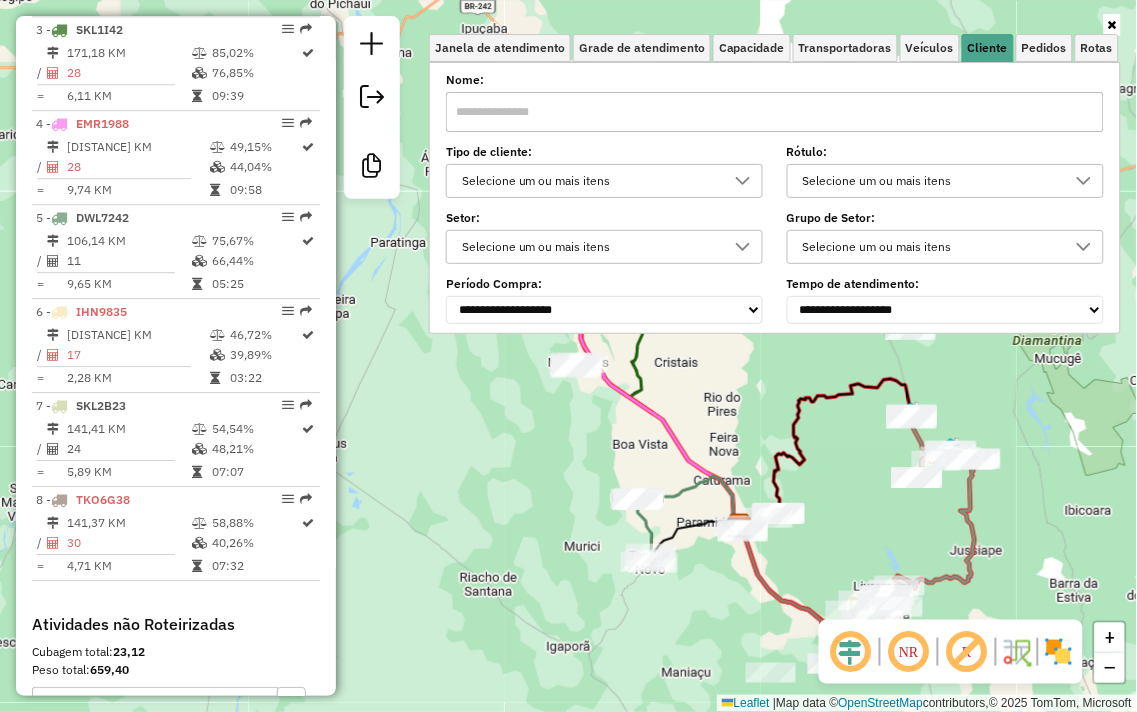 click on "Janela de atendimento Grade de atendimento Capacidade Transportadoras Veículos Cliente Pedidos  Rotas Selecione os dias de semana para filtrar as janelas de atendimento  Seg   Ter   Qua   Qui   Sex   Sáb   Dom  Informe o período da janela de atendimento: De: Até:  Filtrar exatamente a janela do cliente  Considerar janela de atendimento padrão  Selecione os dias de semana para filtrar as grades de atendimento  Seg   Ter   Qua   Qui   Sex   Sáb   Dom   Considerar clientes sem dia de atendimento cadastrado  Clientes fora do dia de atendimento selecionado Filtrar as atividades entre os valores definidos abaixo:  Peso mínimo:   Peso máximo:   Cubagem mínima:   Cubagem máxima:   De:   Até:  Filtrar as atividades entre o tempo de atendimento definido abaixo:  De:   Até:   Considerar capacidade total dos clientes não roteirizados Transportadora: Selecione um ou mais itens Tipo de veículo: Selecione um ou mais itens Veículo: Selecione um ou mais itens Motorista: Selecione um ou mais itens Nome: Rótulo:" 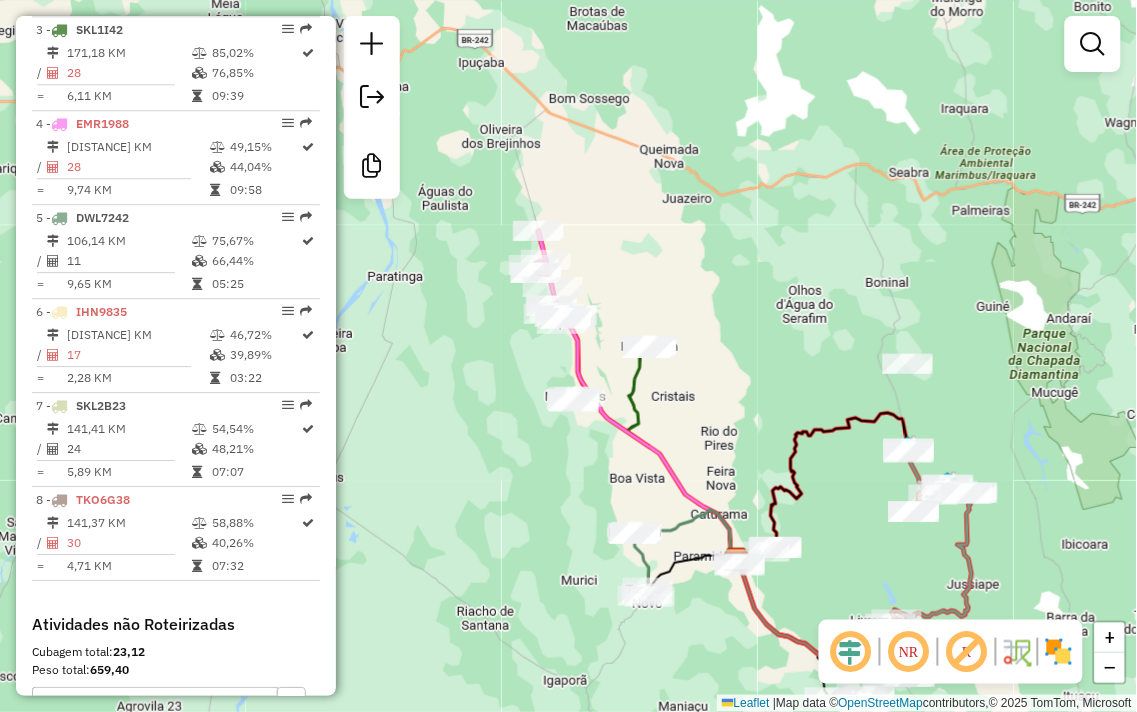 drag, startPoint x: 695, startPoint y: 383, endPoint x: 686, endPoint y: 434, distance: 51.78803 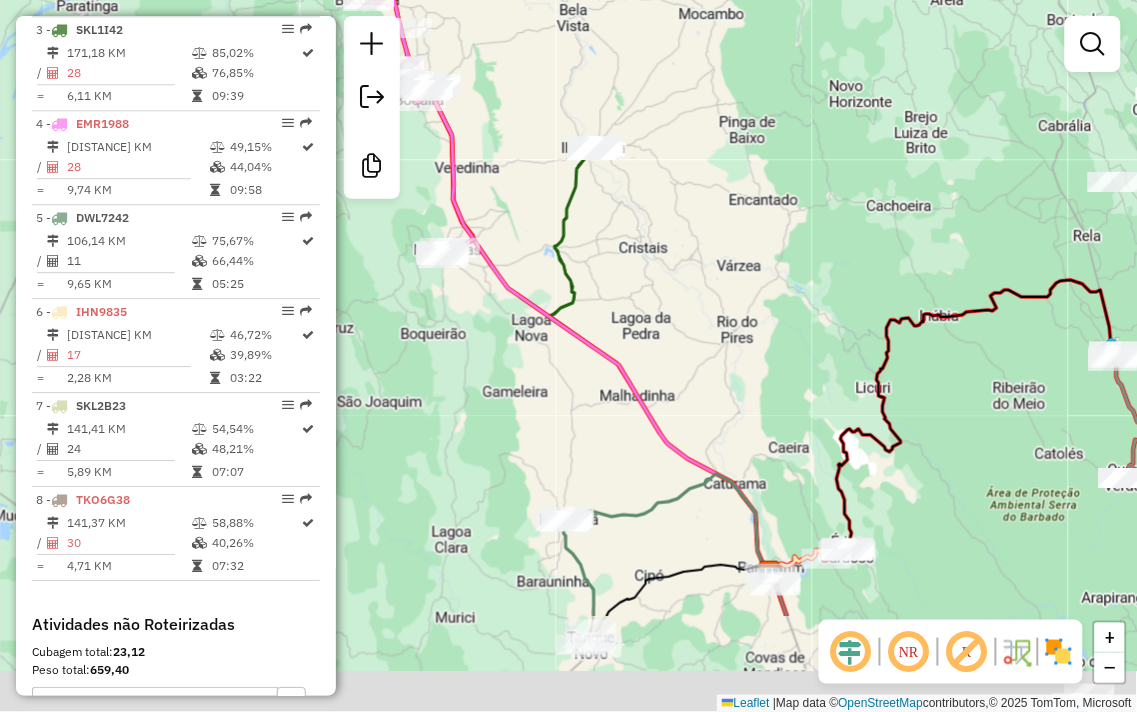 drag, startPoint x: 694, startPoint y: 461, endPoint x: 687, endPoint y: 294, distance: 167.14664 